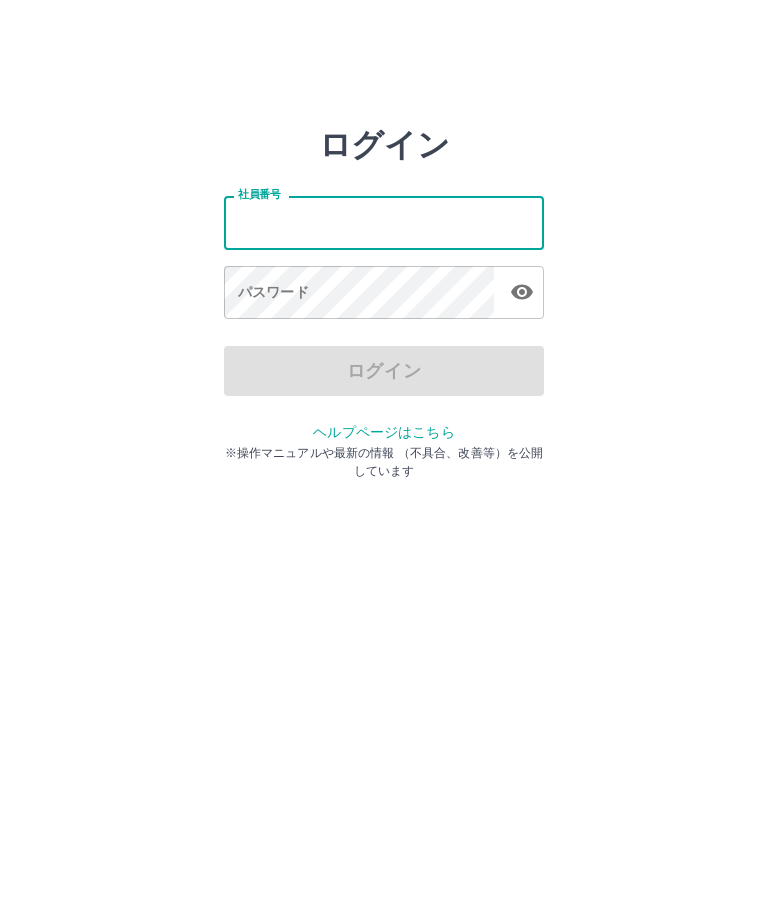 scroll, scrollTop: 0, scrollLeft: 0, axis: both 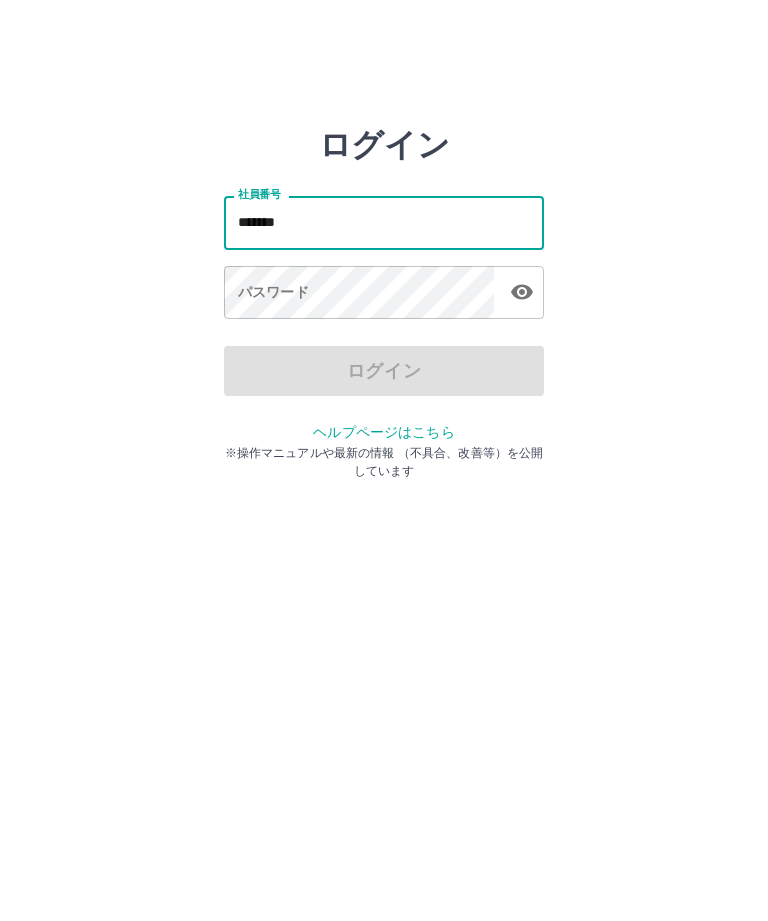 type on "*******" 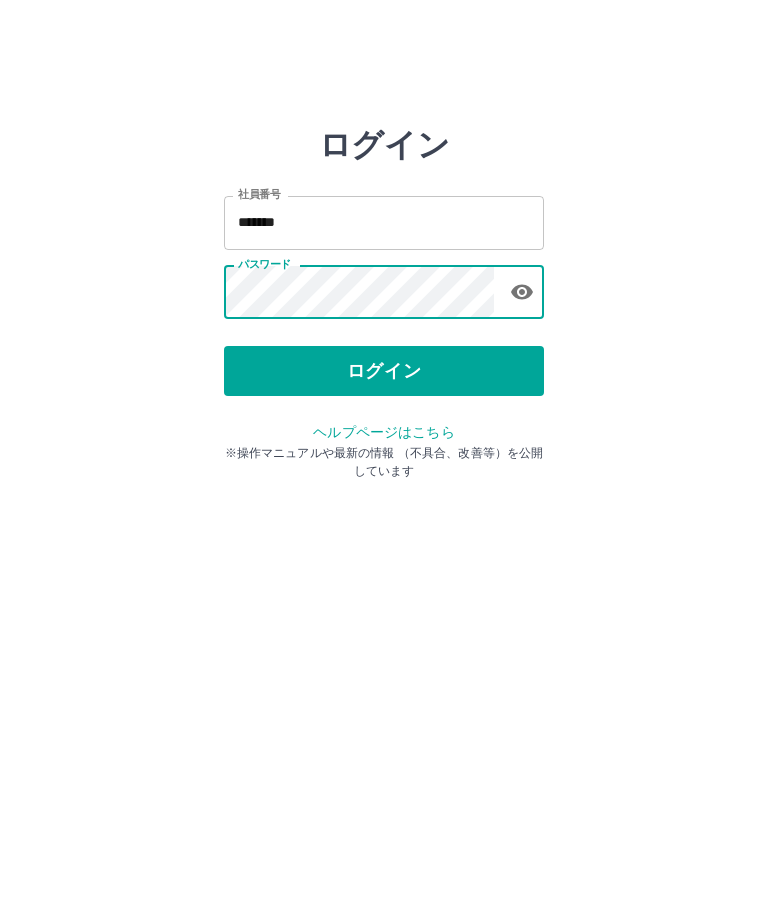 click on "ログイン" at bounding box center [384, 371] 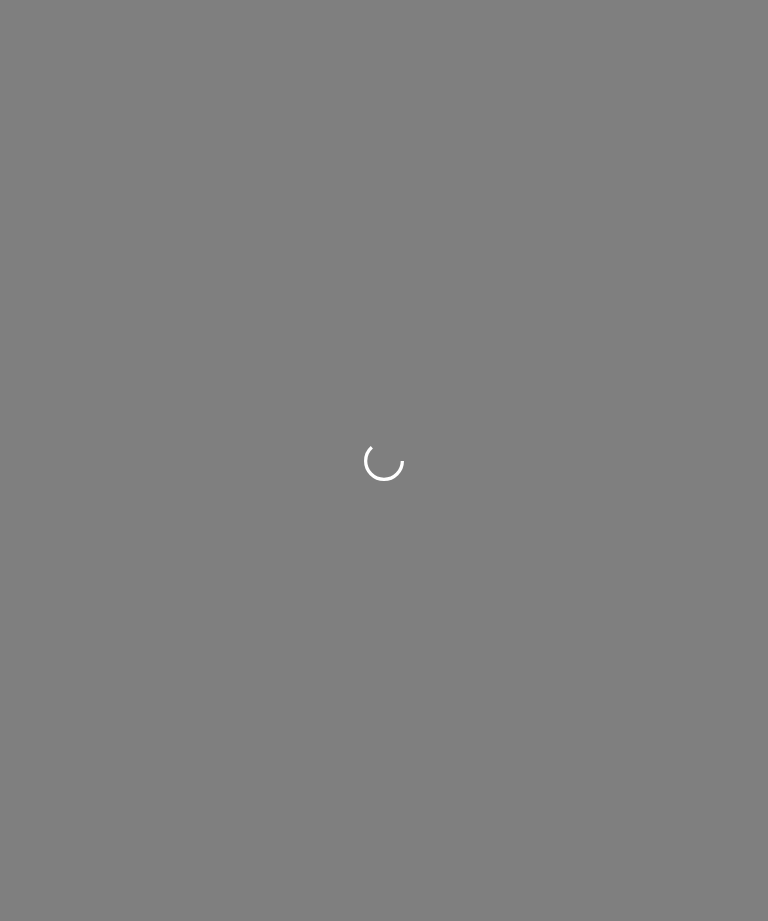 scroll, scrollTop: 0, scrollLeft: 0, axis: both 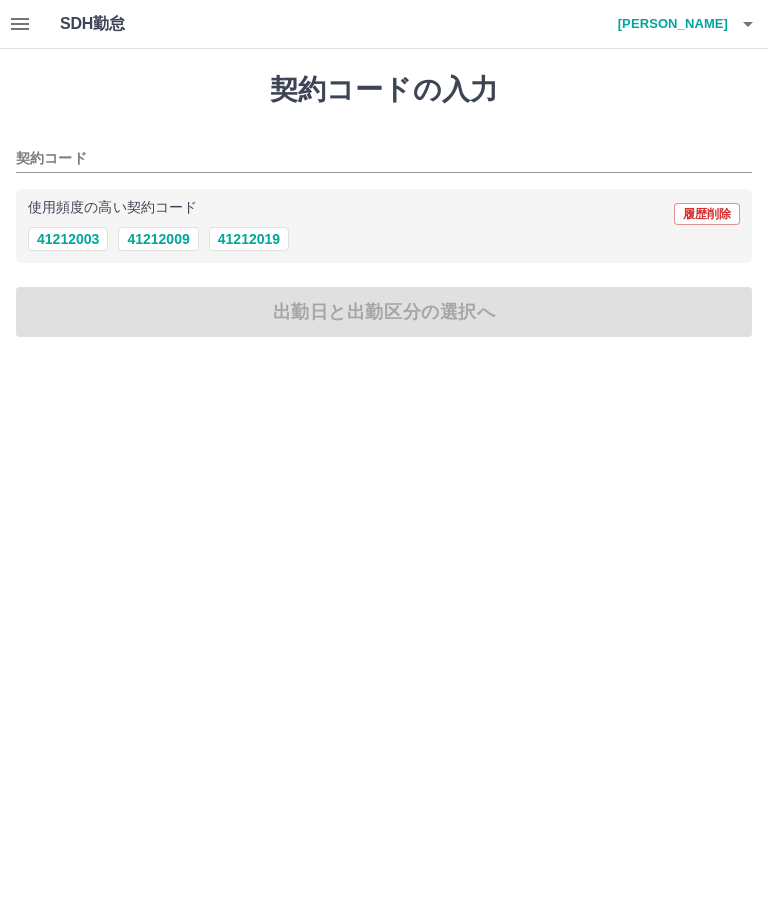 click on "41212019" at bounding box center [249, 239] 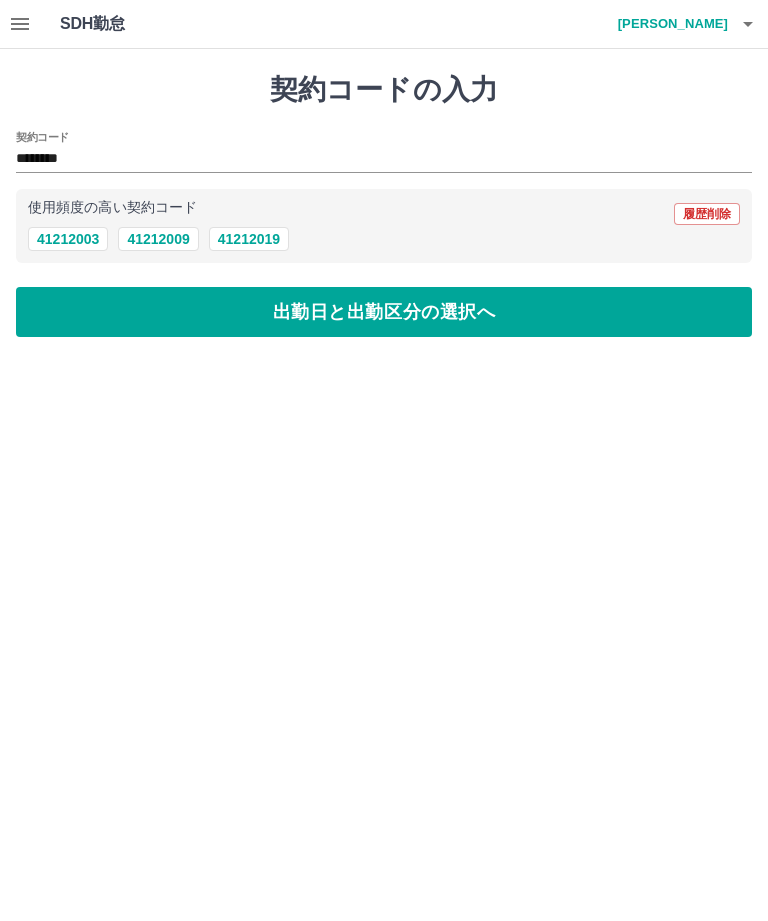 click on "出勤日と出勤区分の選択へ" at bounding box center (384, 312) 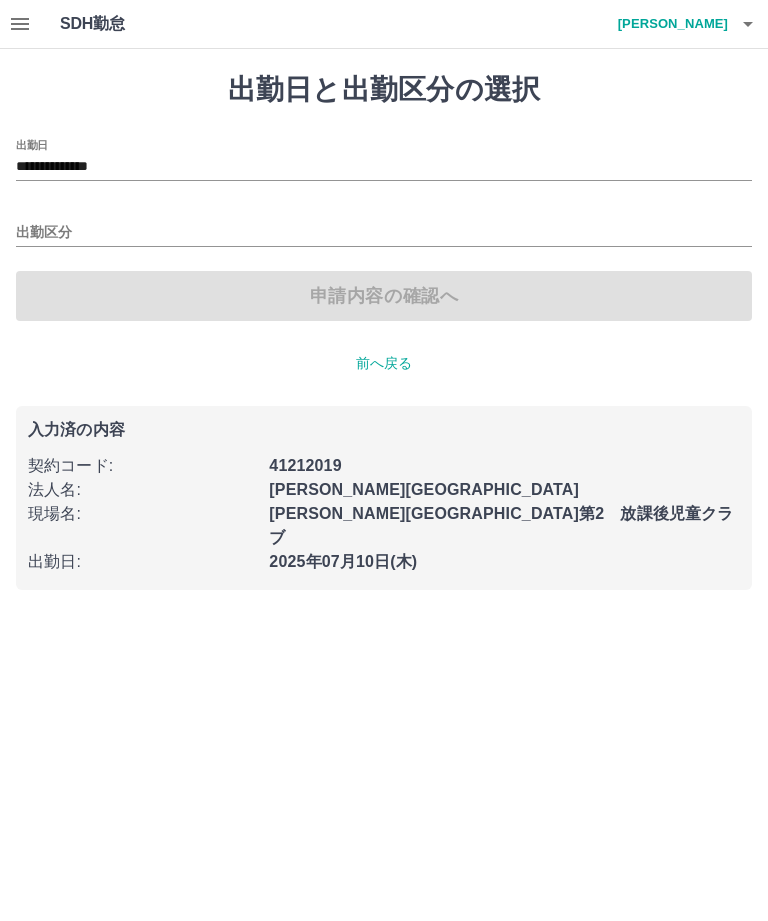 click on "出勤区分" at bounding box center [384, 233] 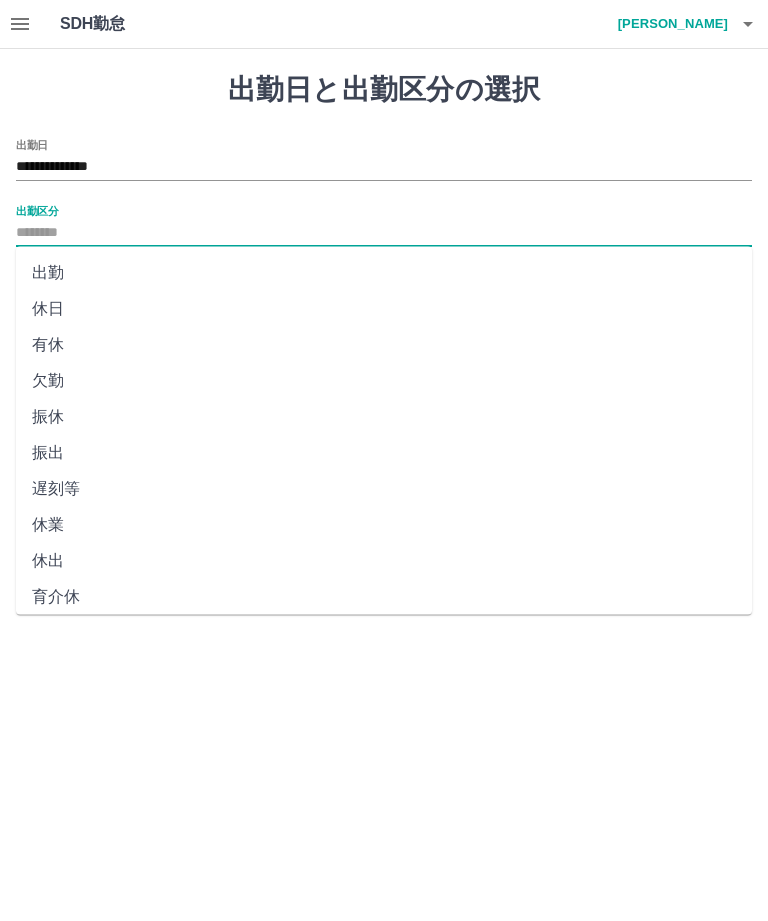 click on "出勤" at bounding box center [384, 273] 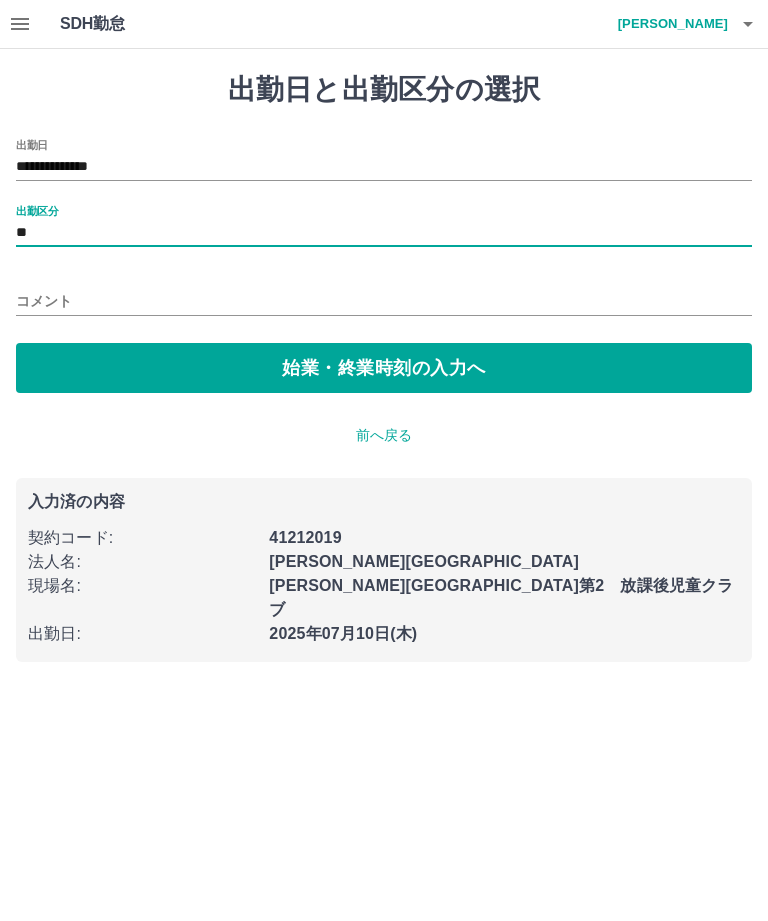 click on "始業・終業時刻の入力へ" at bounding box center [384, 368] 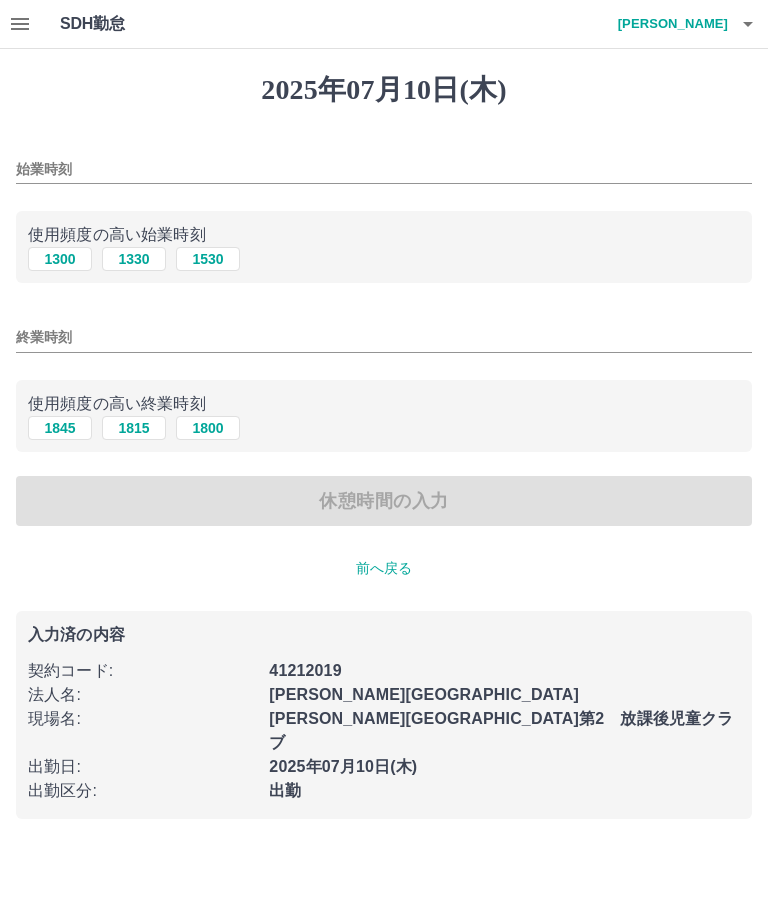 click on "始業時刻" at bounding box center (384, 169) 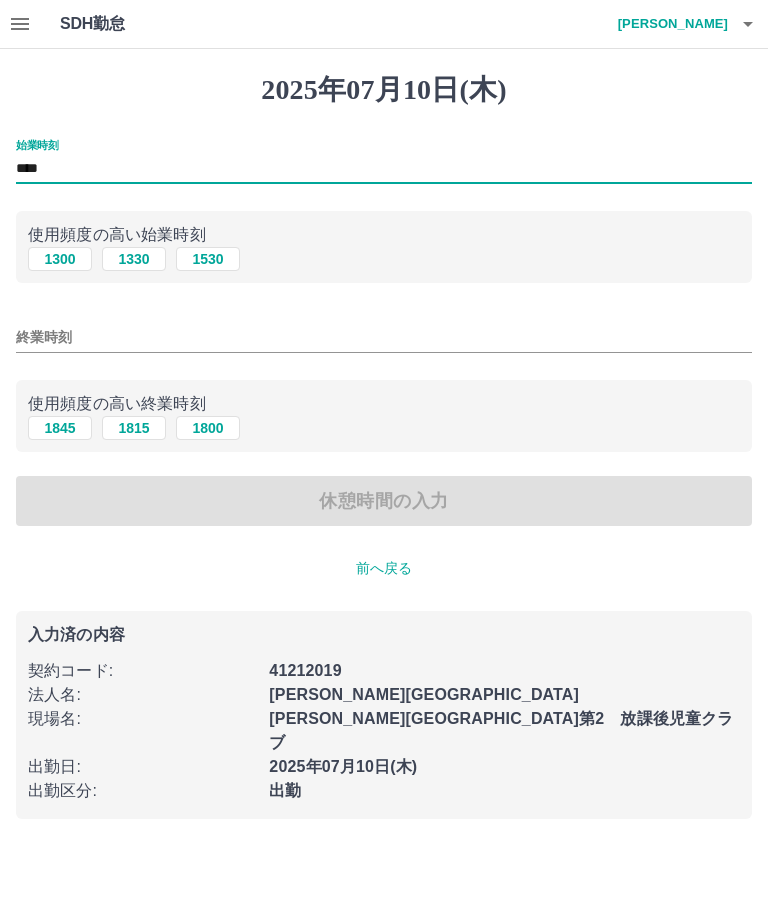 type on "****" 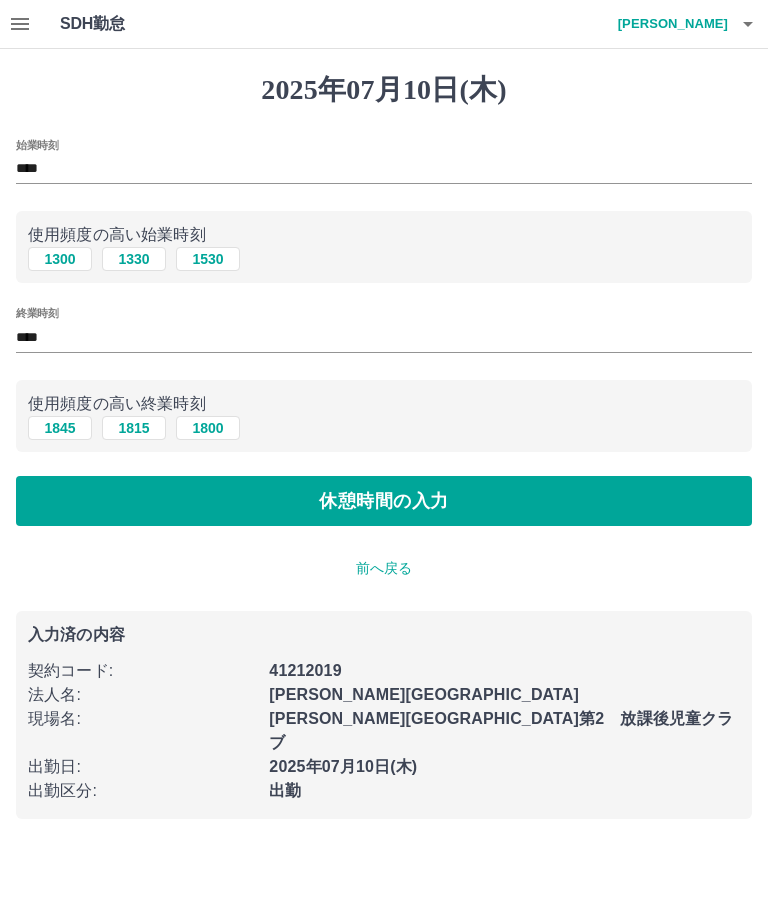 click on "休憩時間の入力" at bounding box center [384, 501] 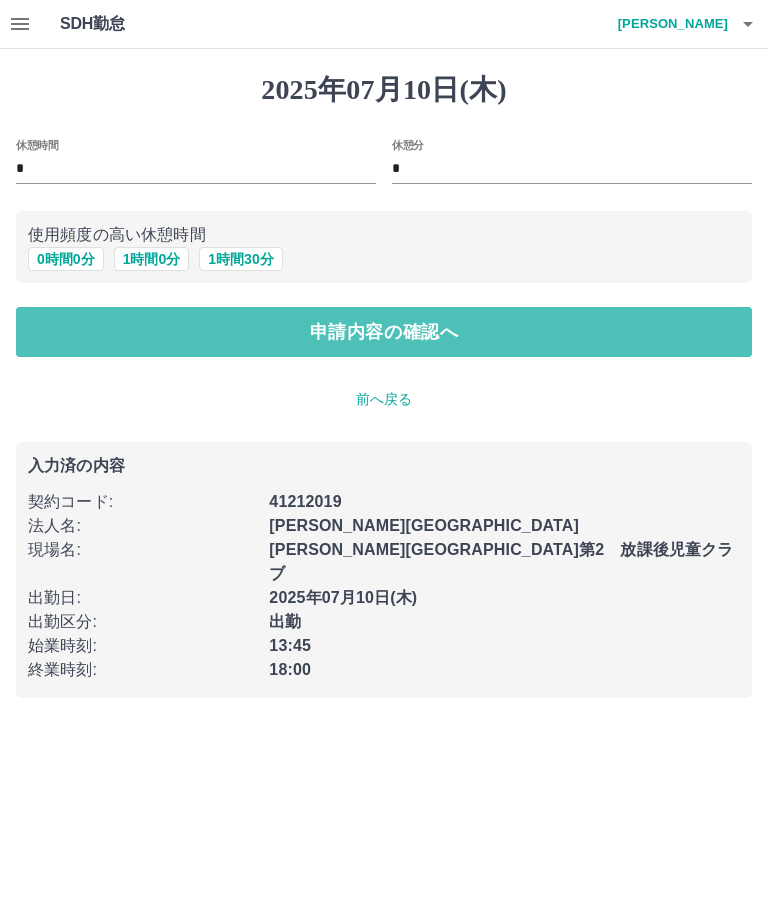 click on "申請内容の確認へ" at bounding box center [384, 332] 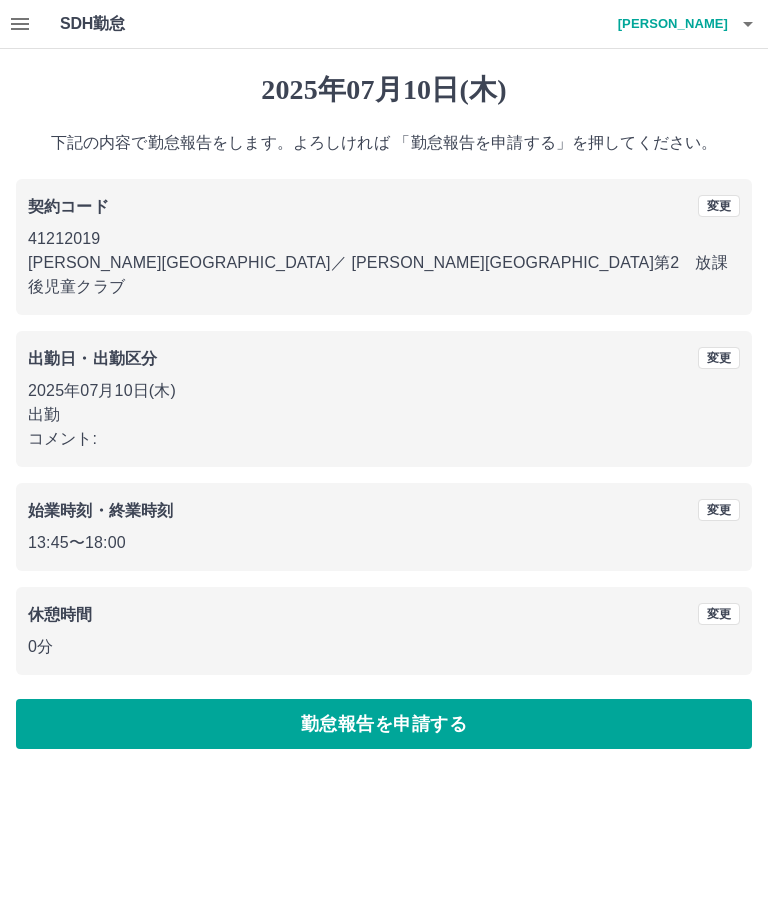 click on "勤怠報告を申請する" at bounding box center [384, 724] 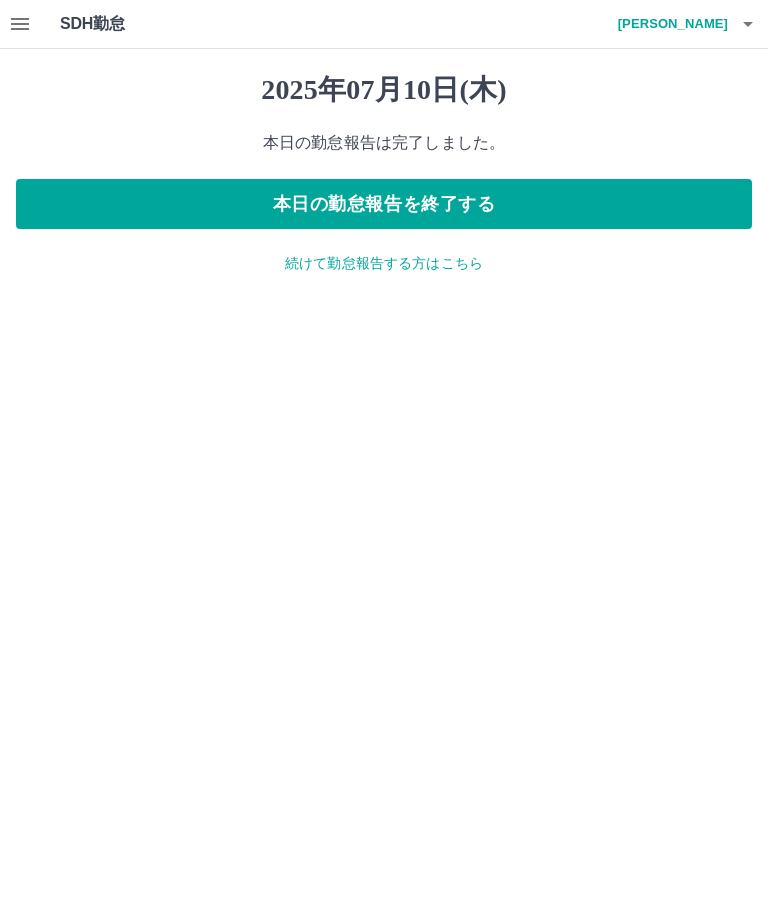 click on "本日の勤怠報告を終了する" at bounding box center [384, 204] 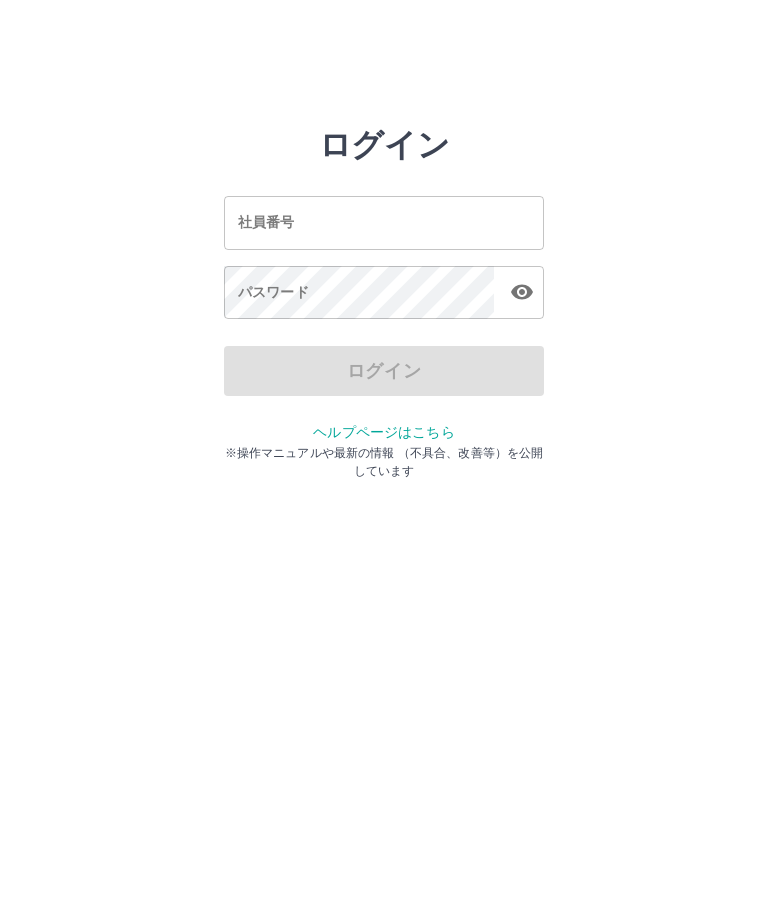 scroll, scrollTop: 0, scrollLeft: 0, axis: both 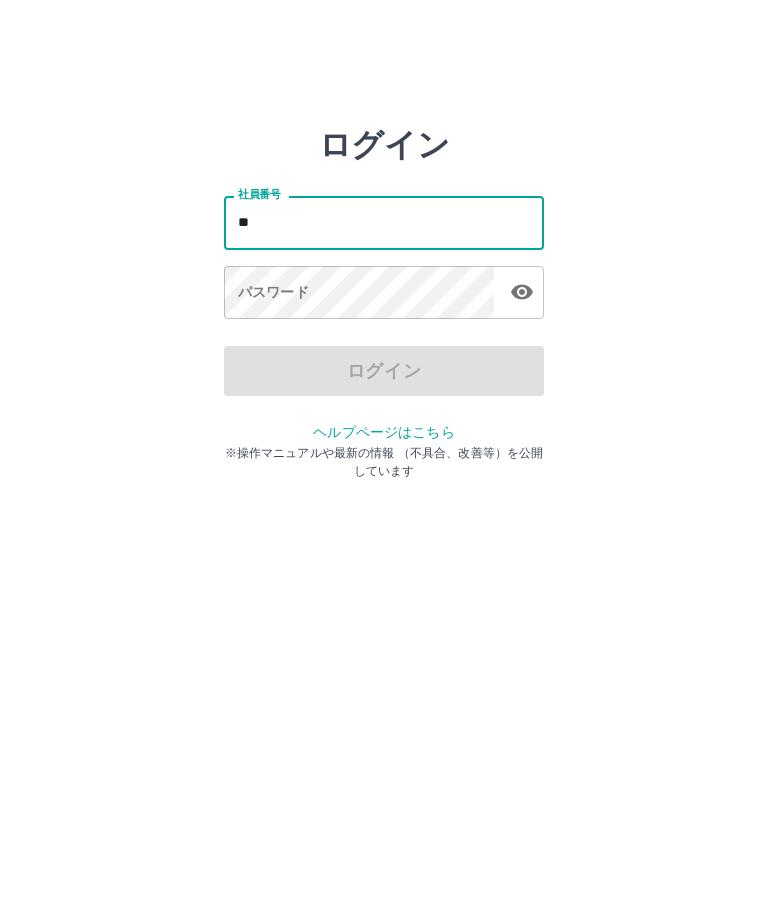 type on "*" 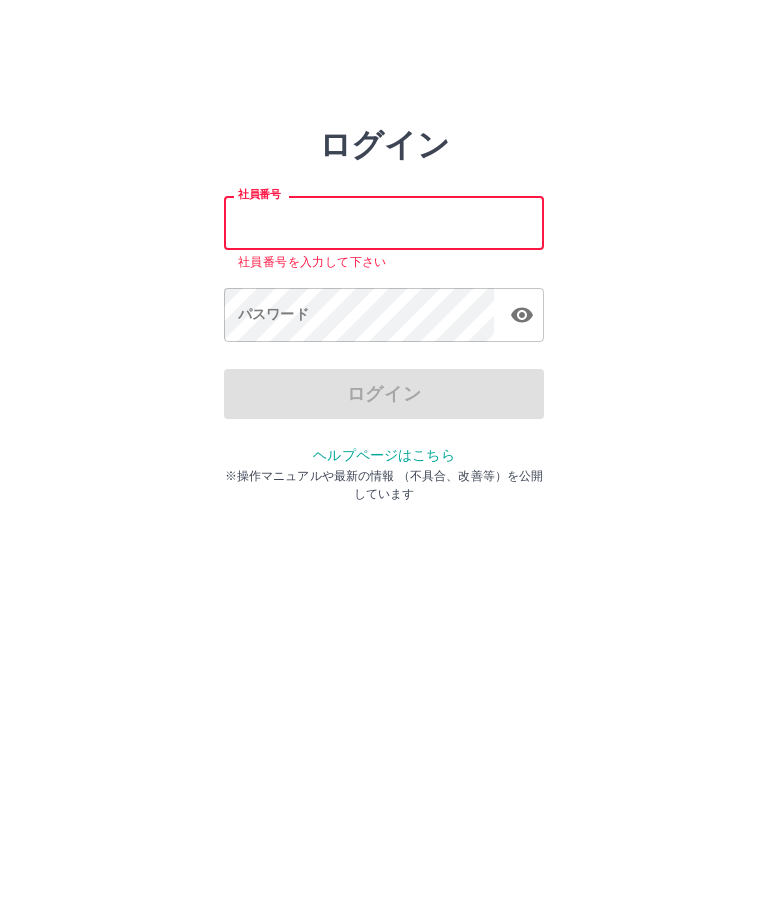 click on "社員番号" at bounding box center [384, 222] 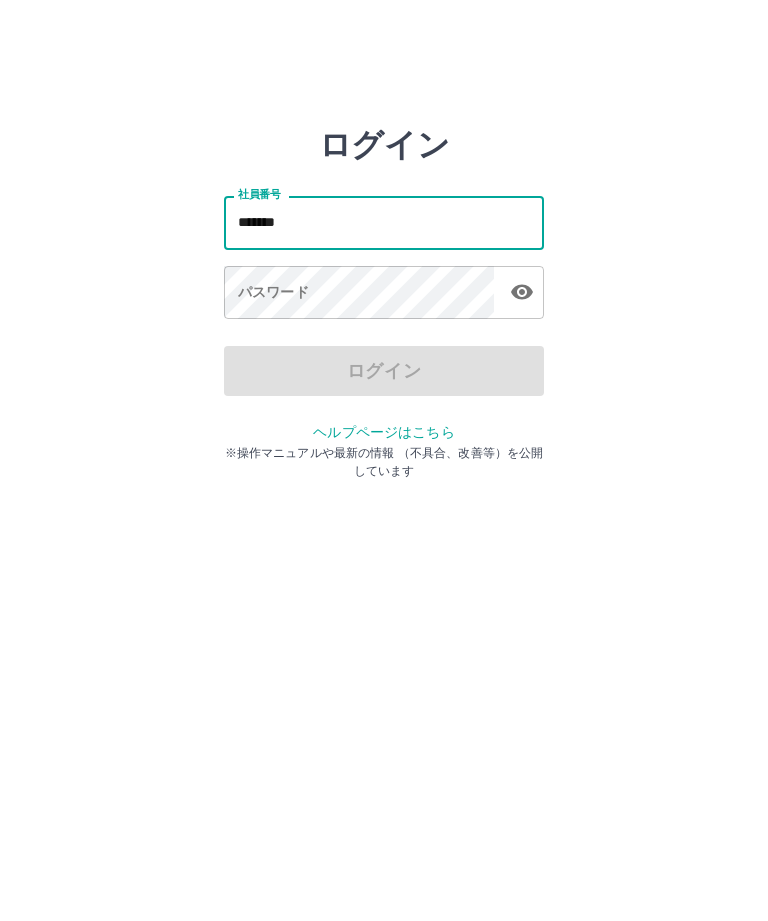 type on "*******" 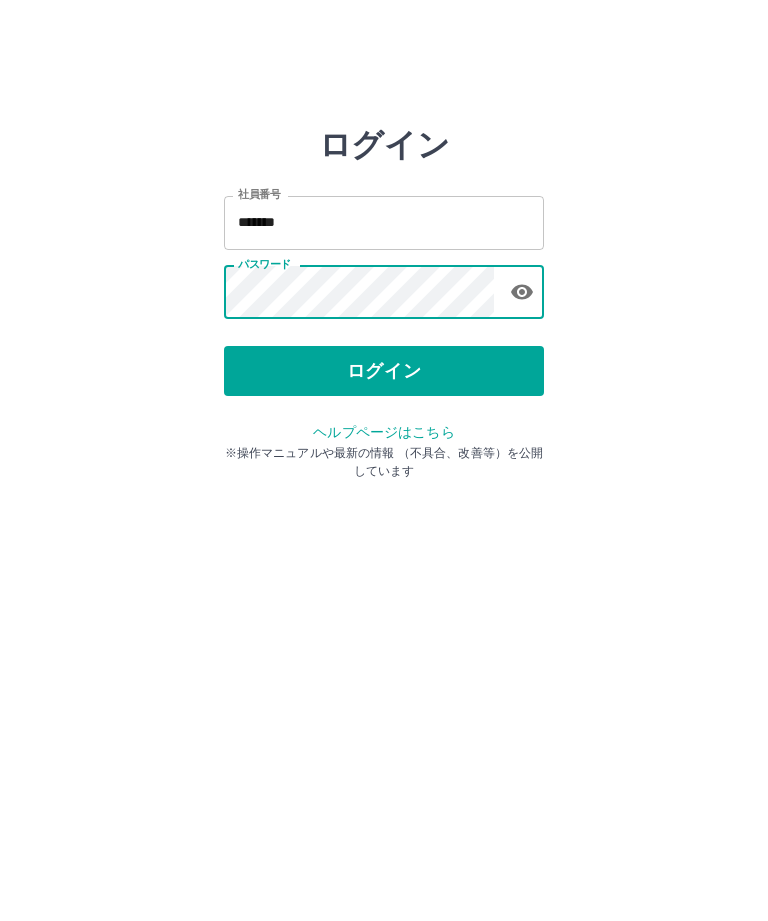 click on "ログイン" at bounding box center (384, 371) 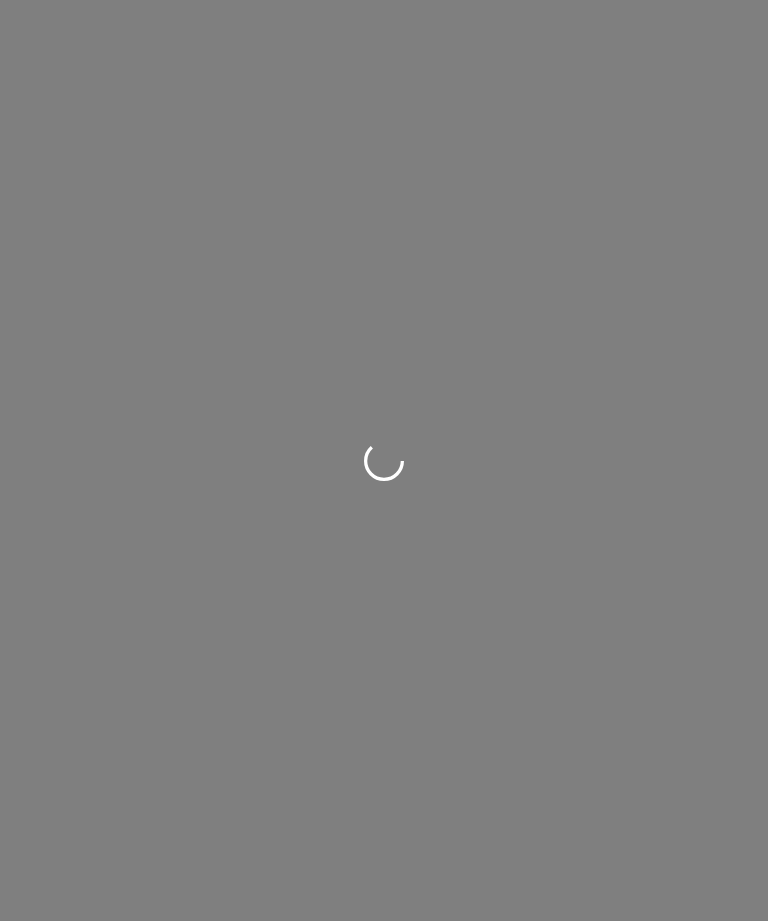 scroll, scrollTop: 0, scrollLeft: 0, axis: both 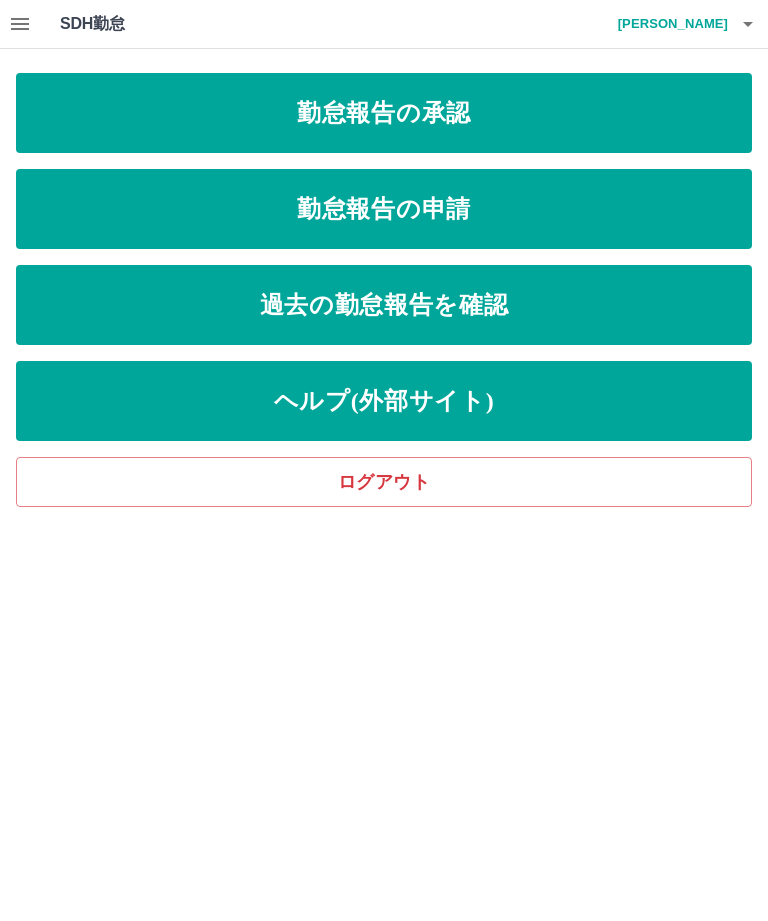 click 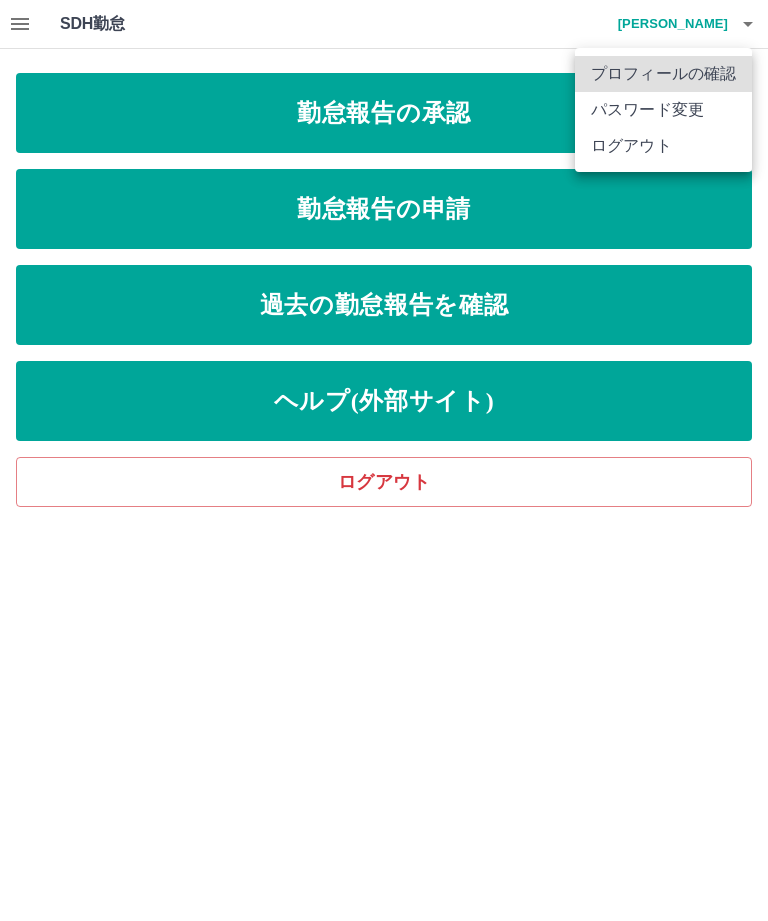 click on "ログアウト" at bounding box center (663, 146) 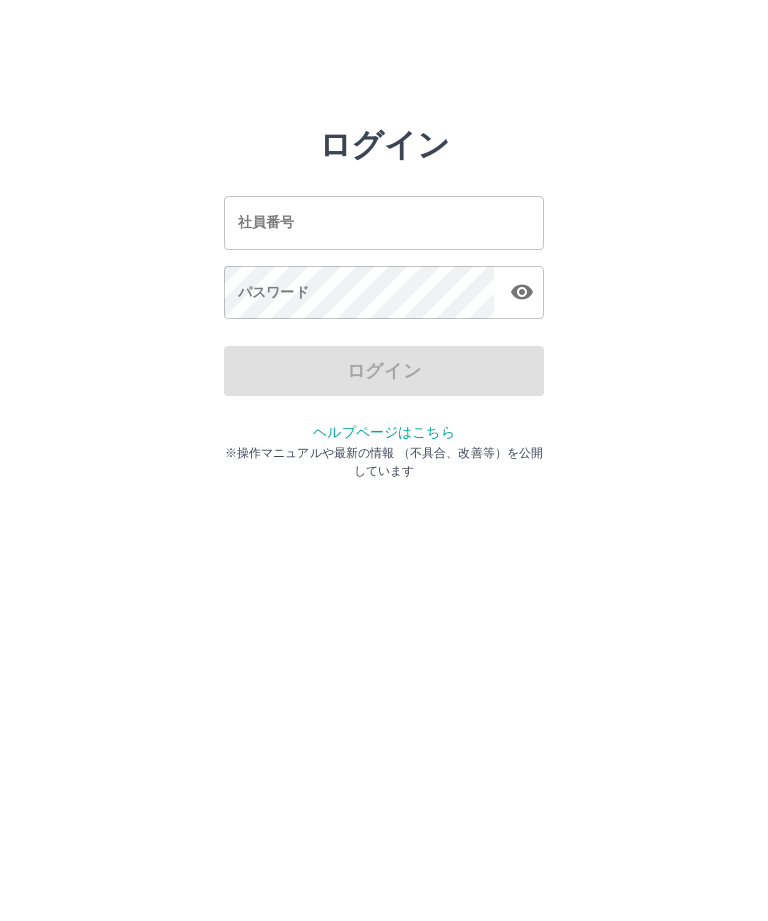 scroll, scrollTop: 0, scrollLeft: 0, axis: both 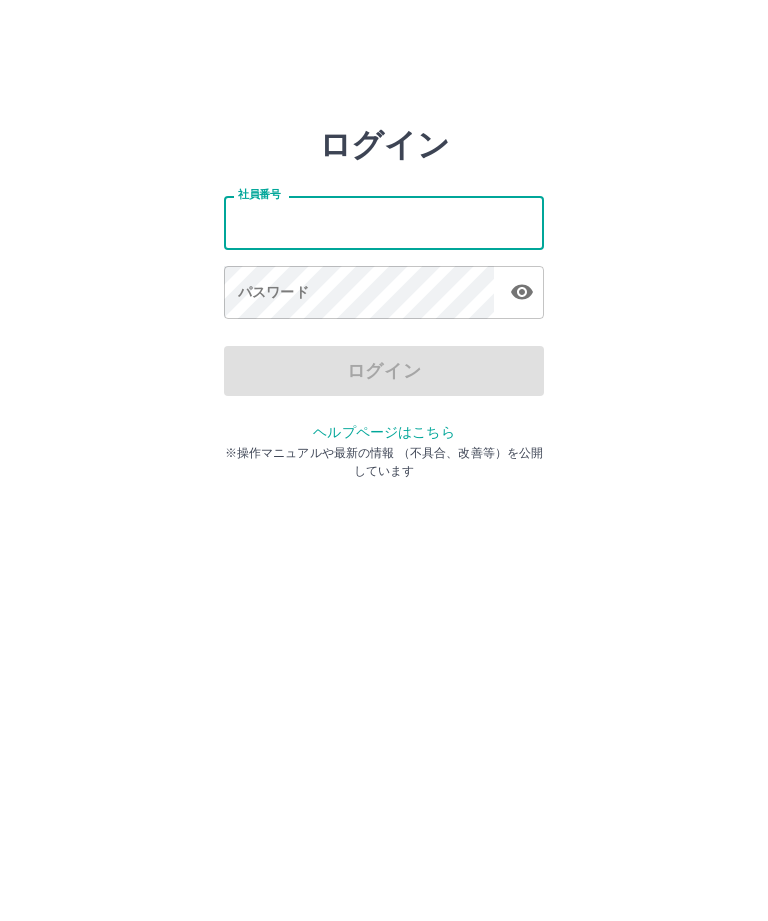 click on "社員番号" at bounding box center (384, 222) 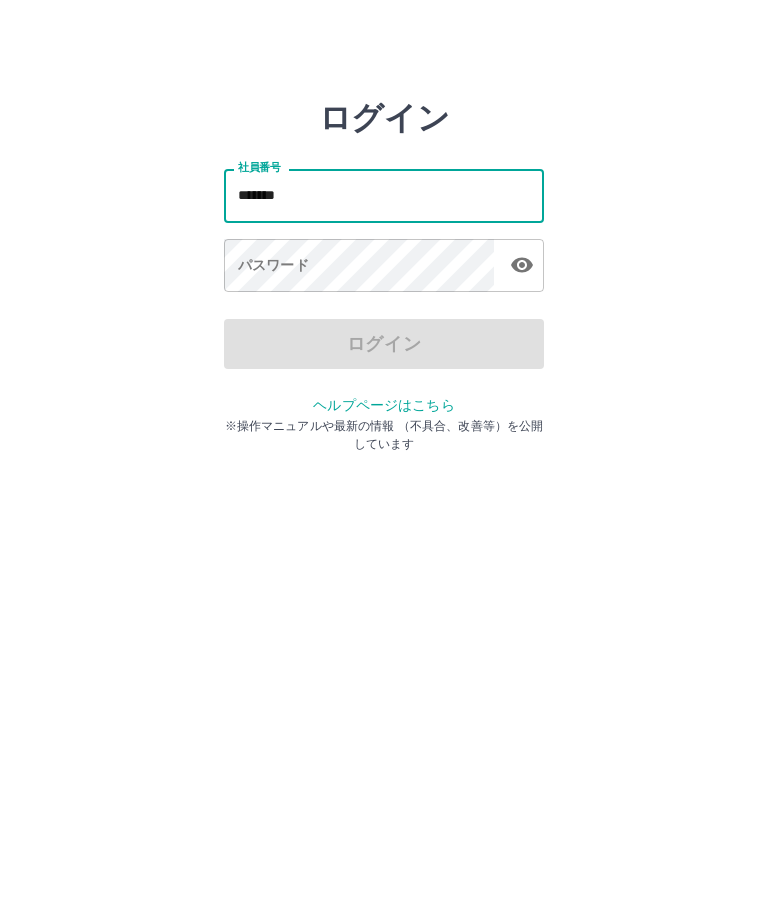 type on "*******" 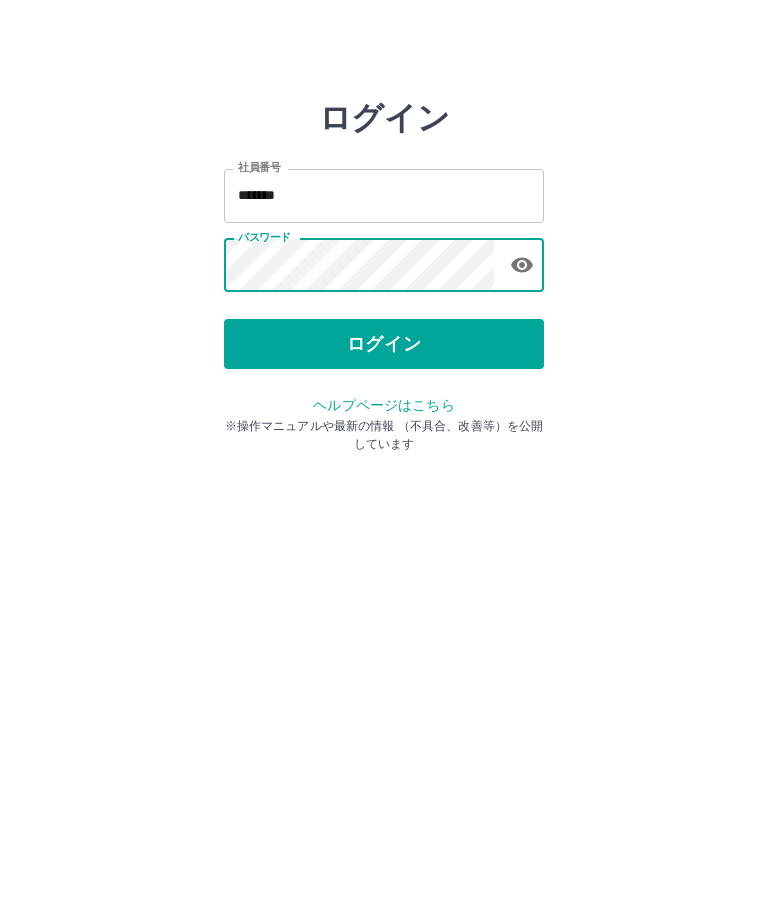 click on "ログイン" at bounding box center (384, 371) 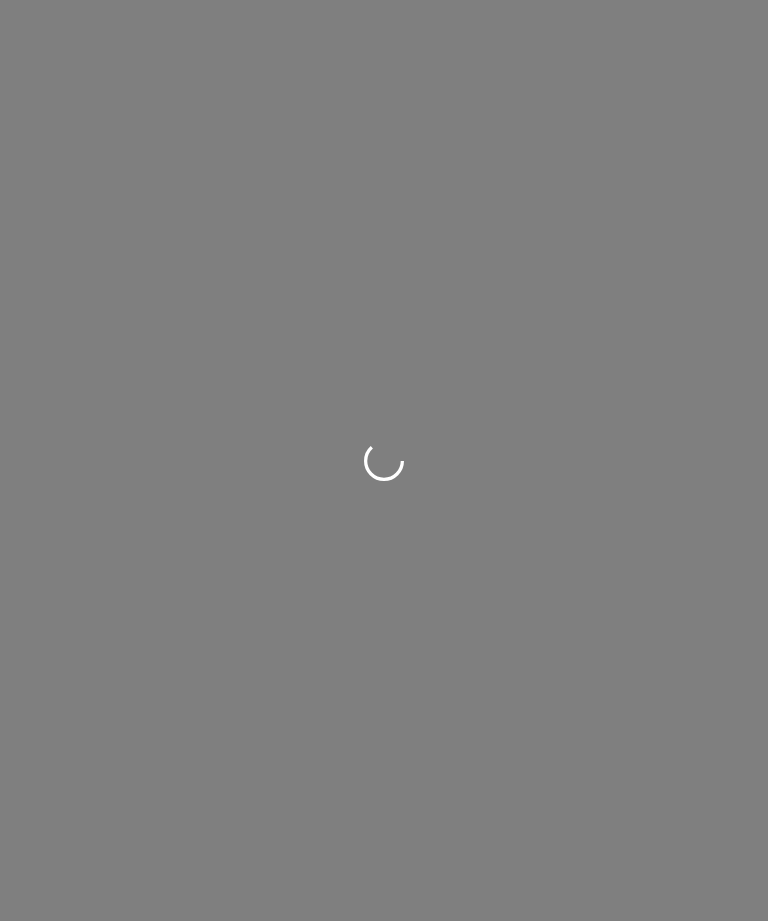 scroll, scrollTop: 0, scrollLeft: 0, axis: both 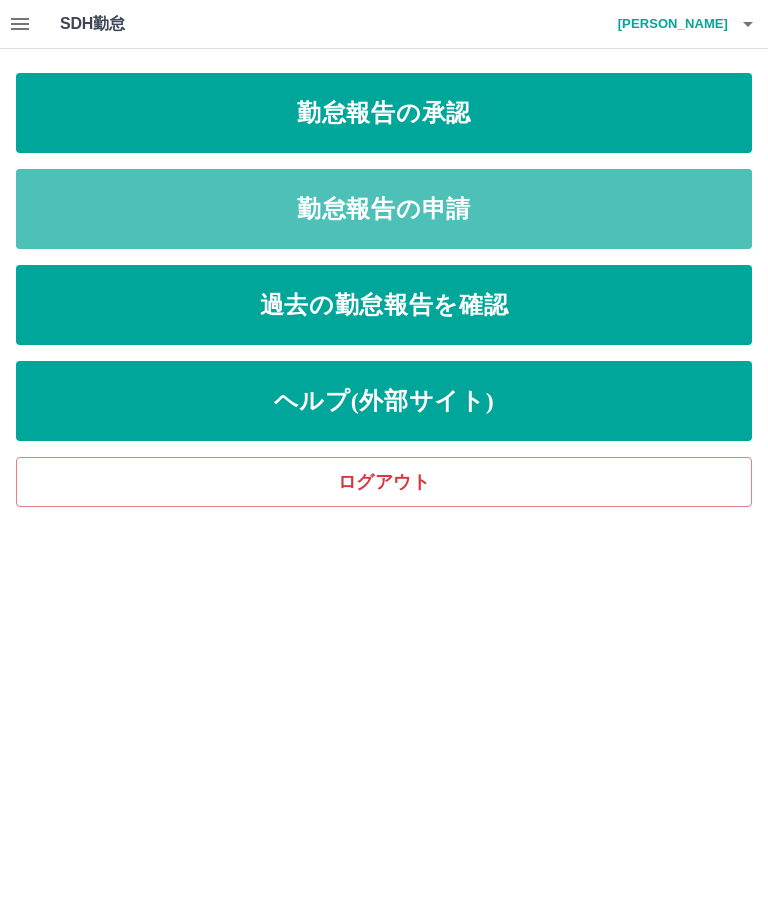 click on "勤怠報告の申請" at bounding box center [384, 209] 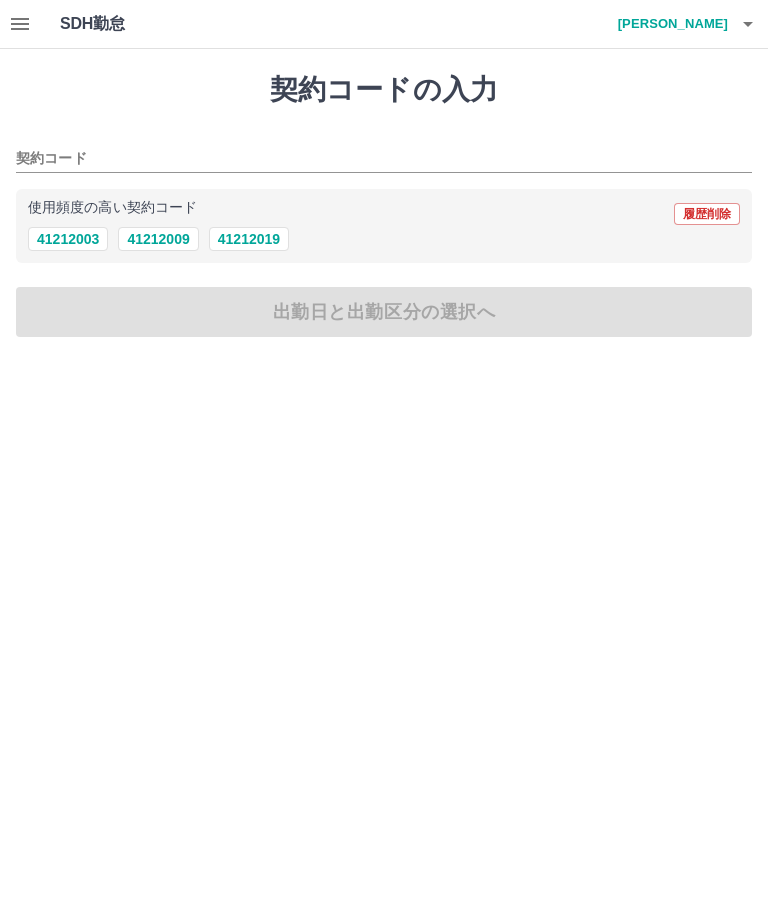 click on "41212009" at bounding box center (158, 239) 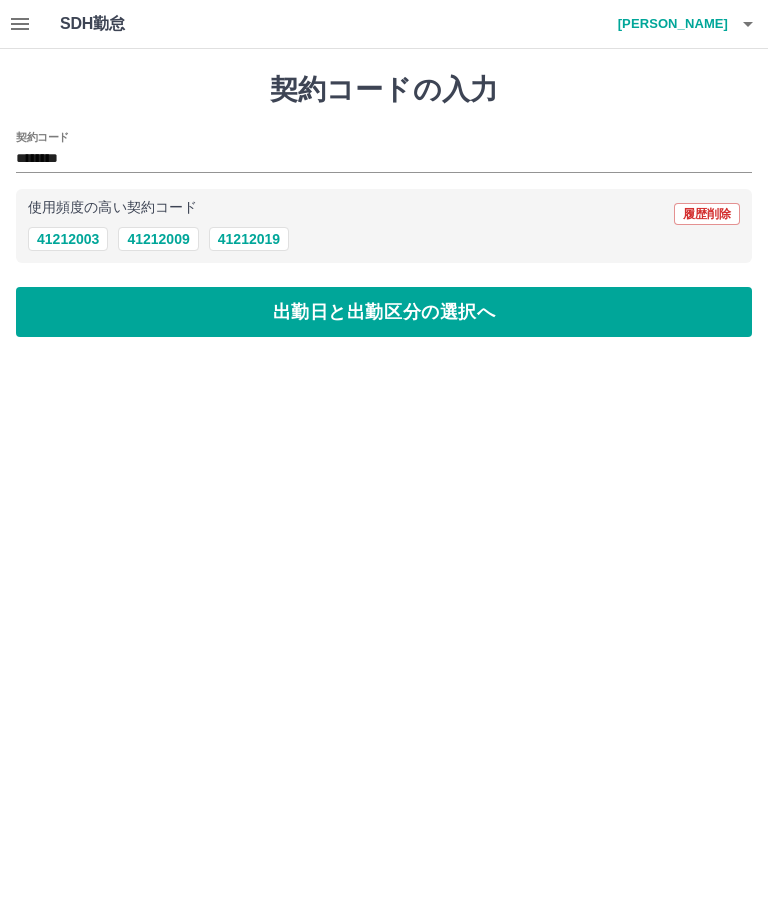 click on "出勤日と出勤区分の選択へ" at bounding box center [384, 312] 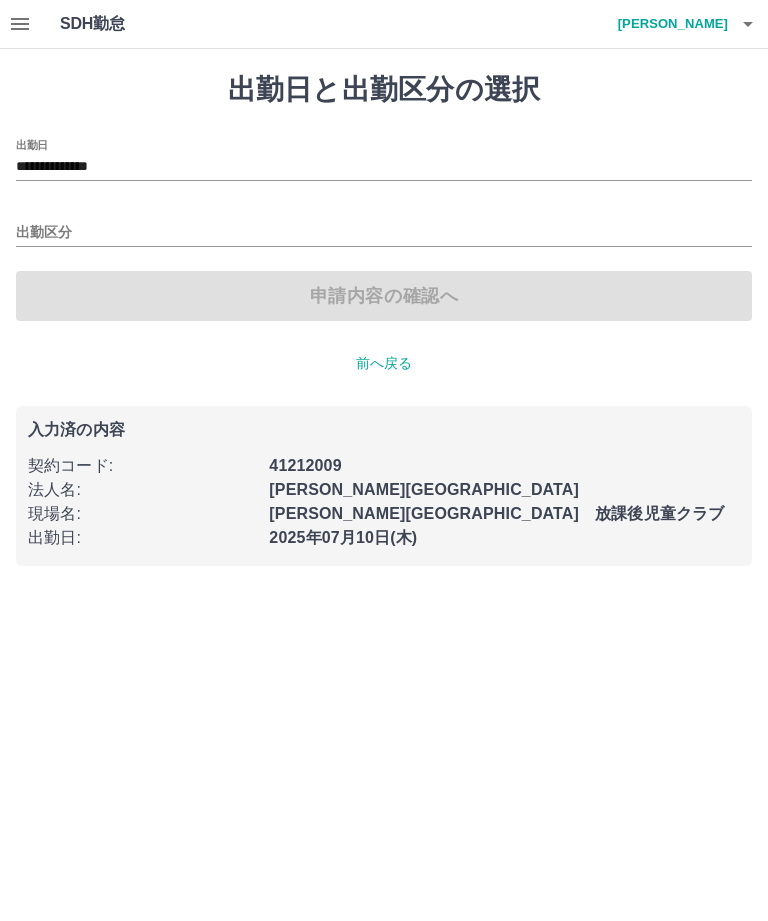 click on "出勤区分" at bounding box center [384, 233] 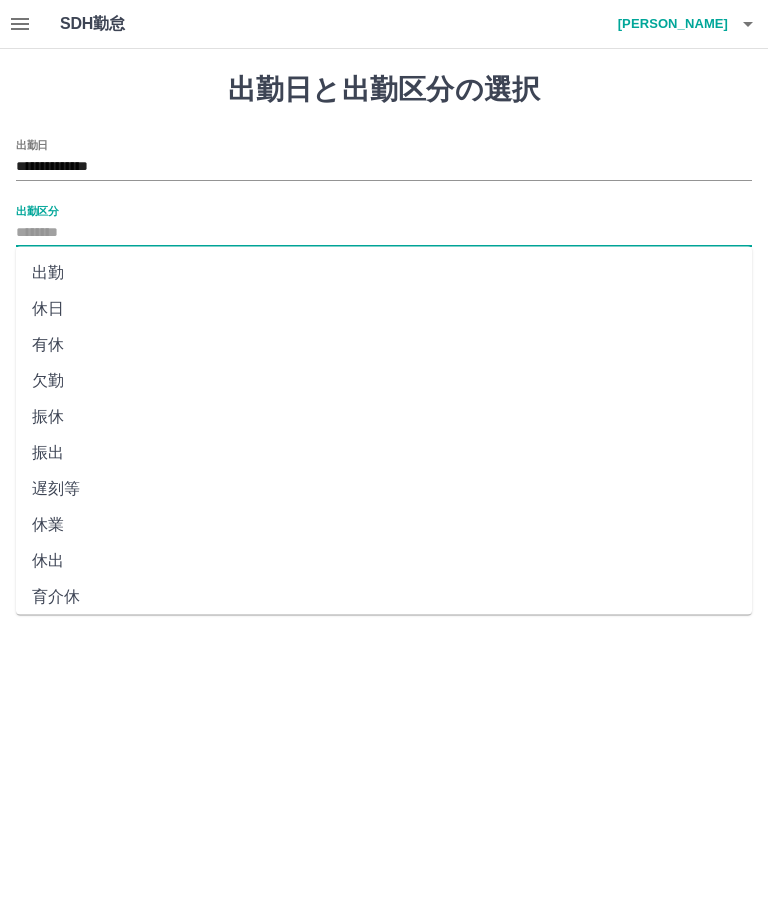 click on "出勤" at bounding box center [384, 273] 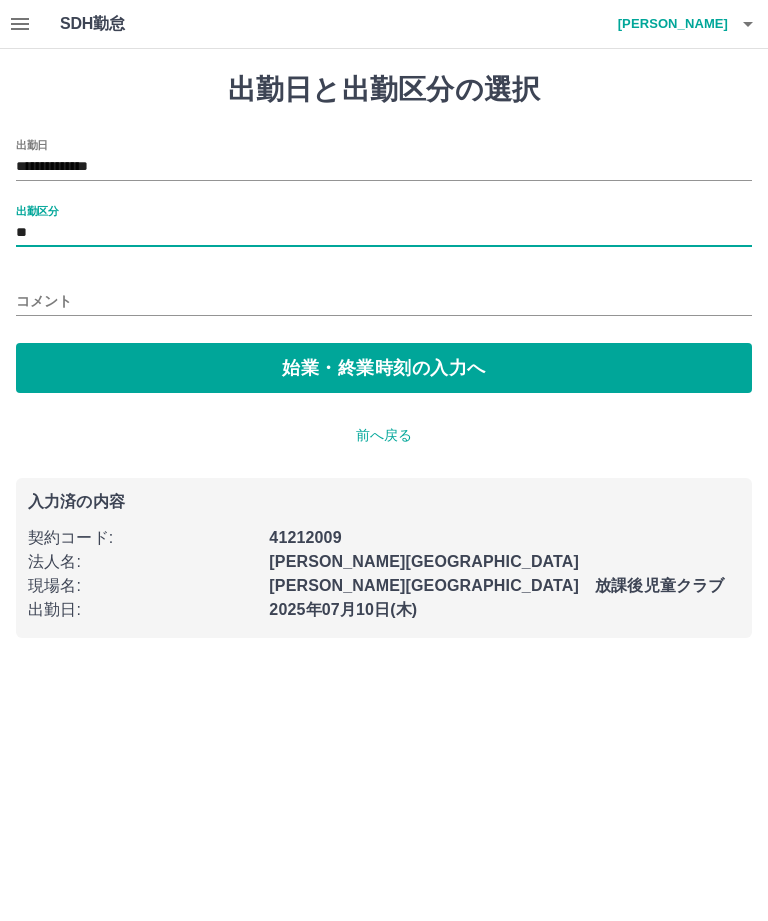 click on "始業・終業時刻の入力へ" at bounding box center (384, 368) 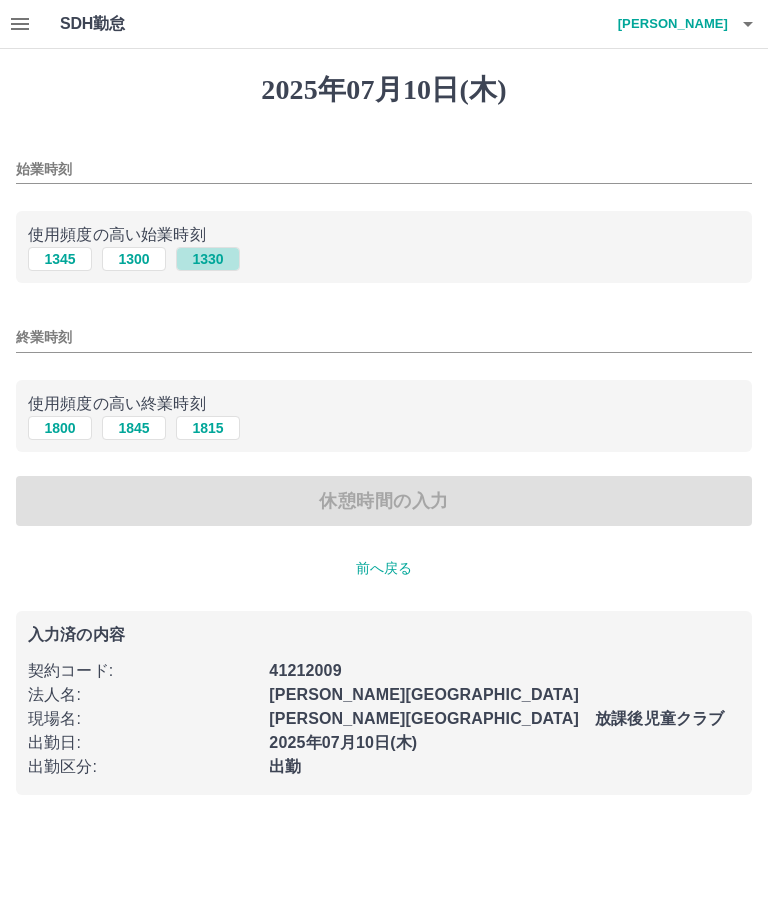 click on "1330" at bounding box center [208, 259] 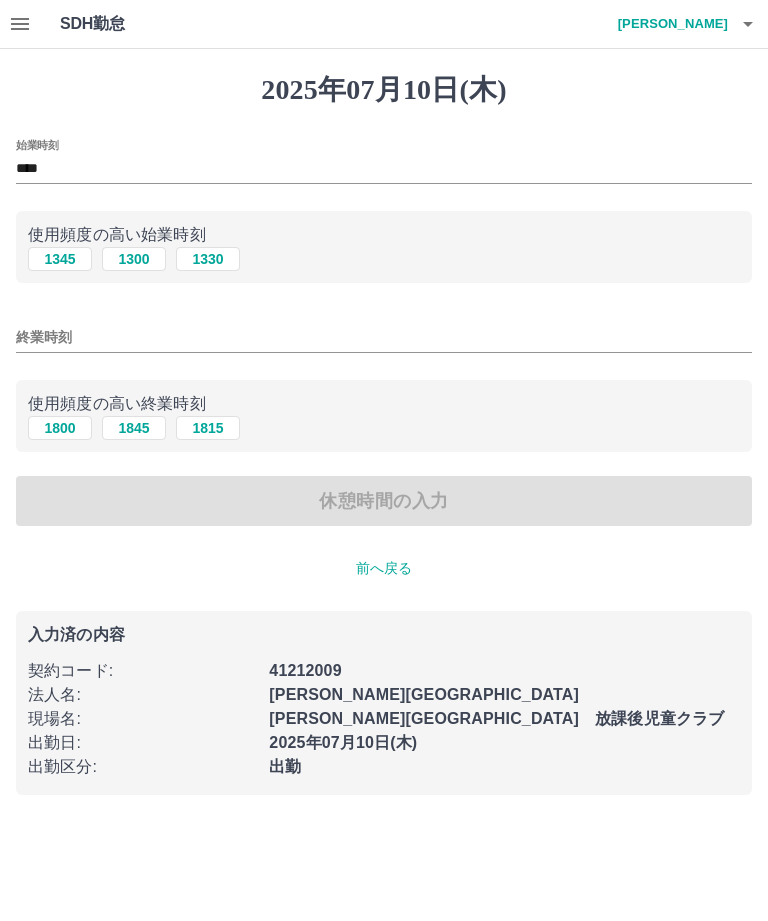 click on "終業時刻" at bounding box center [384, 337] 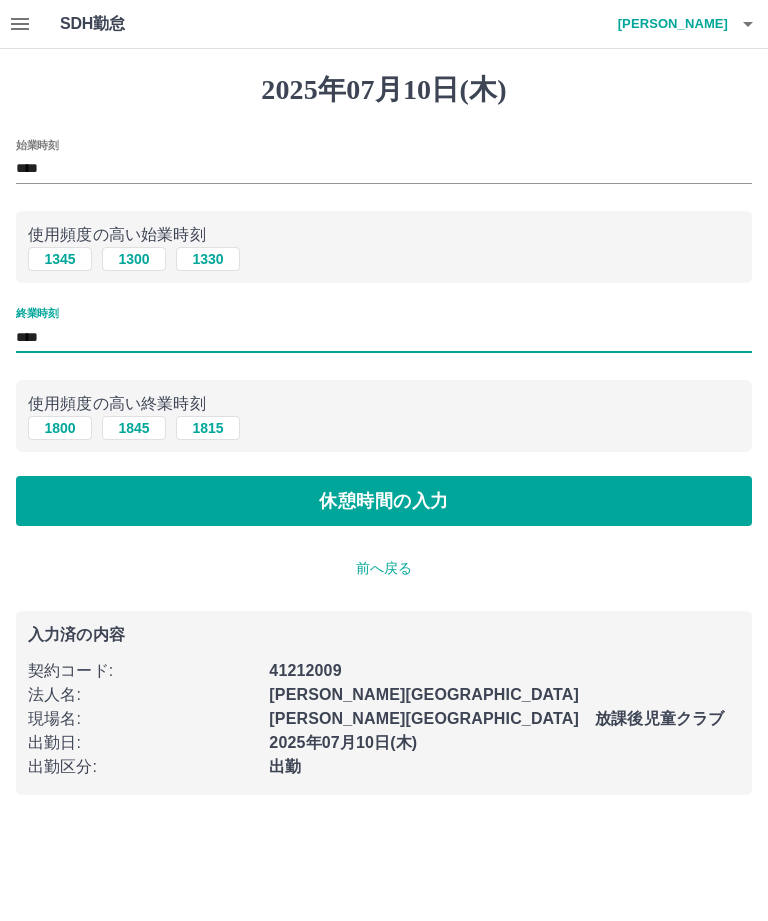 type on "****" 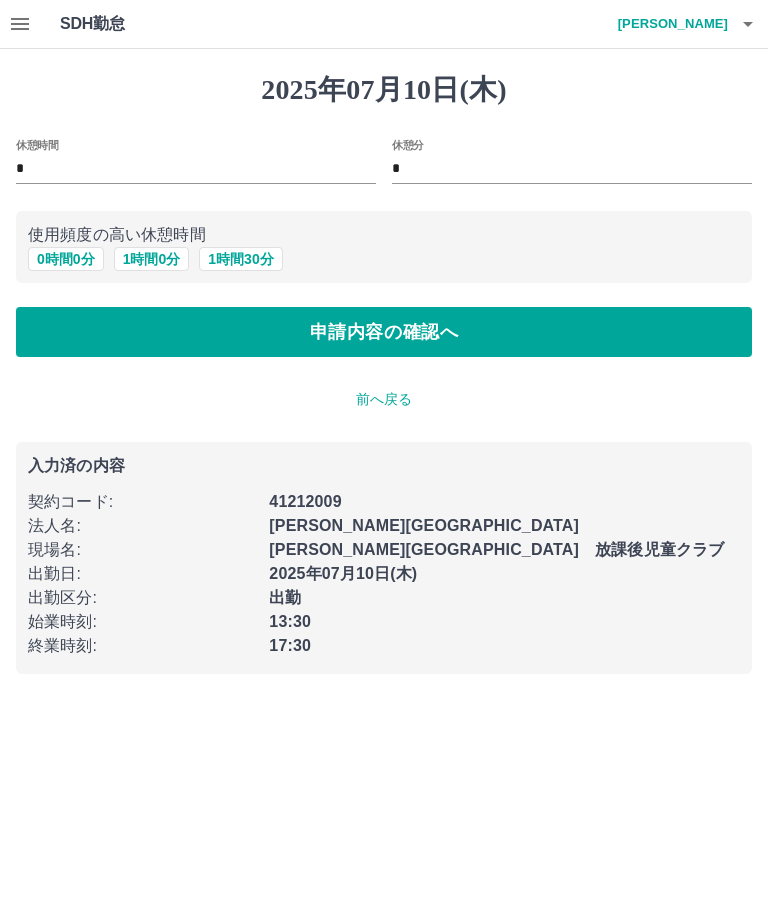 click on "0 時間 0 分" at bounding box center [66, 259] 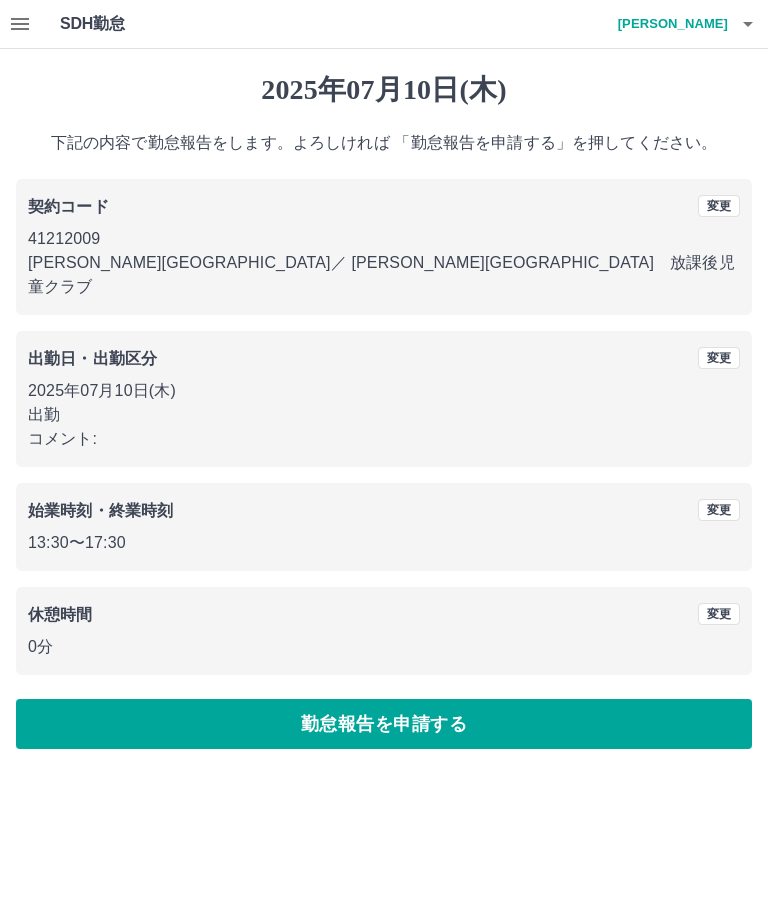 click on "勤怠報告を申請する" at bounding box center [384, 724] 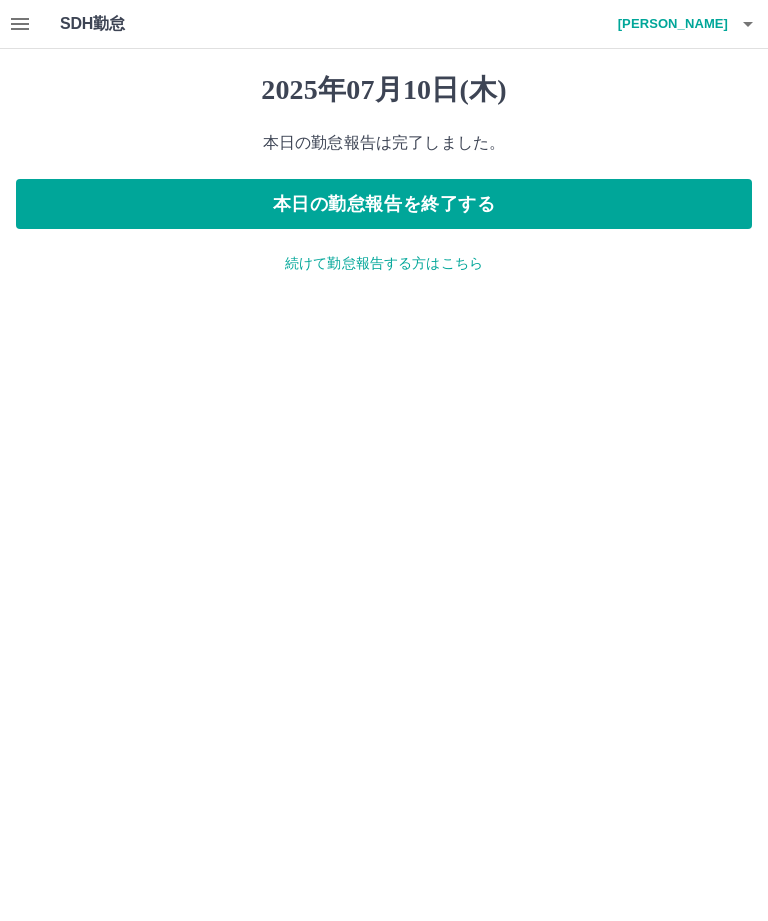 click on "本日の勤怠報告を終了する" at bounding box center (384, 204) 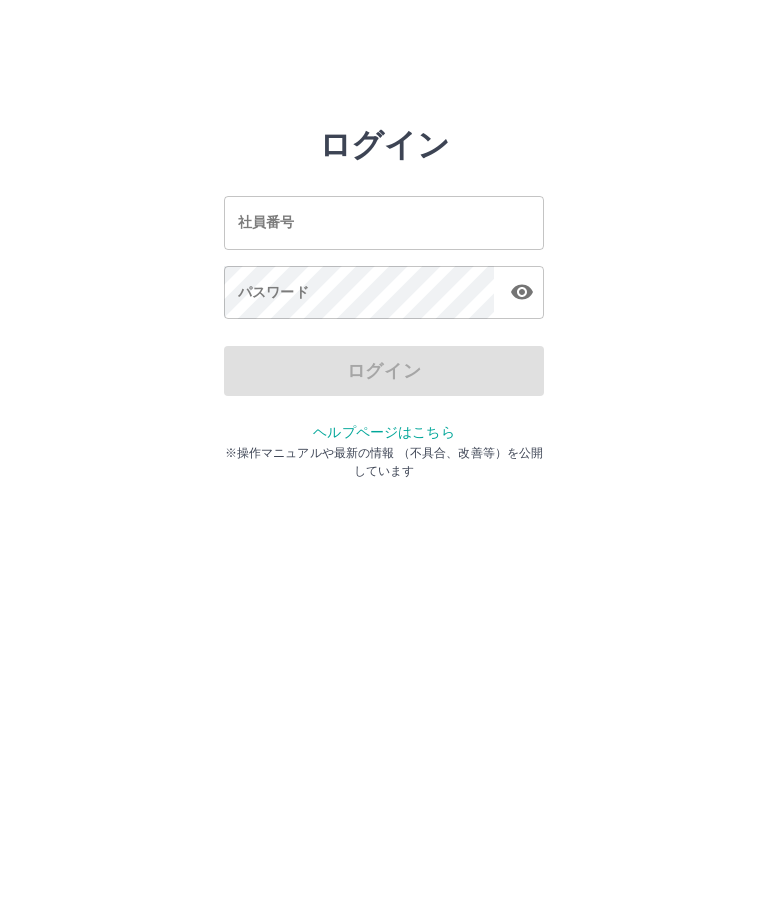 scroll, scrollTop: 0, scrollLeft: 0, axis: both 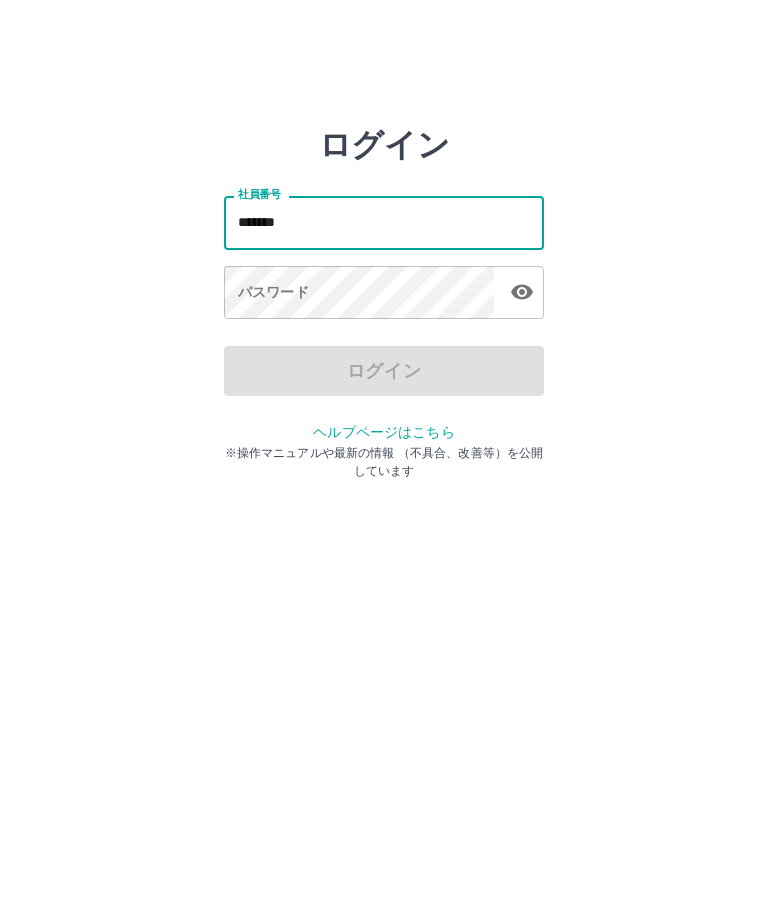 type on "*******" 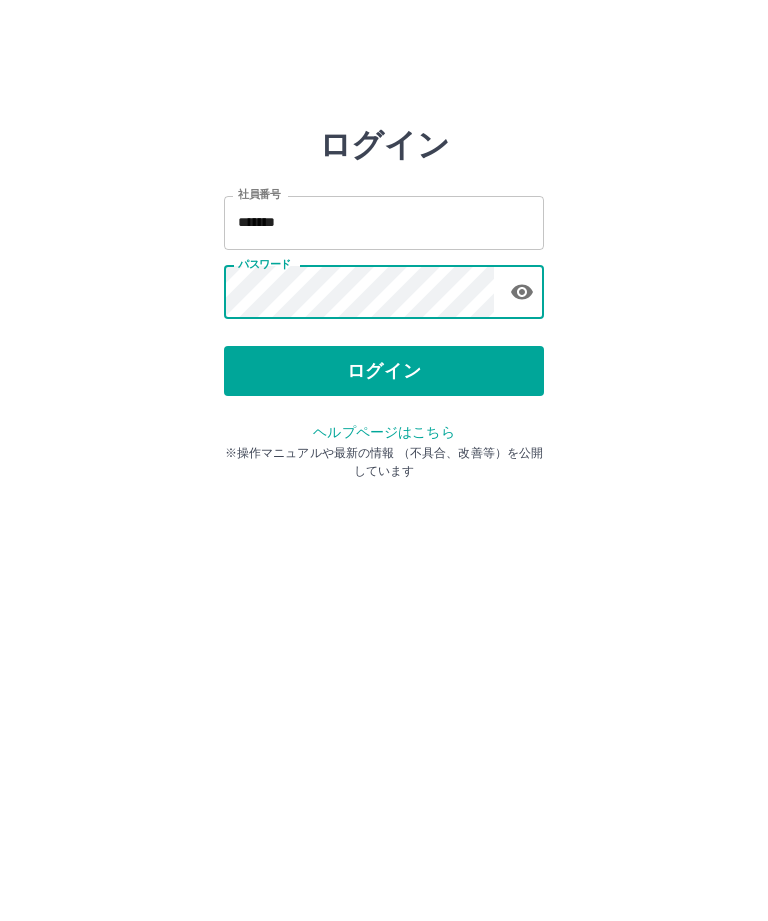 click on "ログイン" at bounding box center [384, 371] 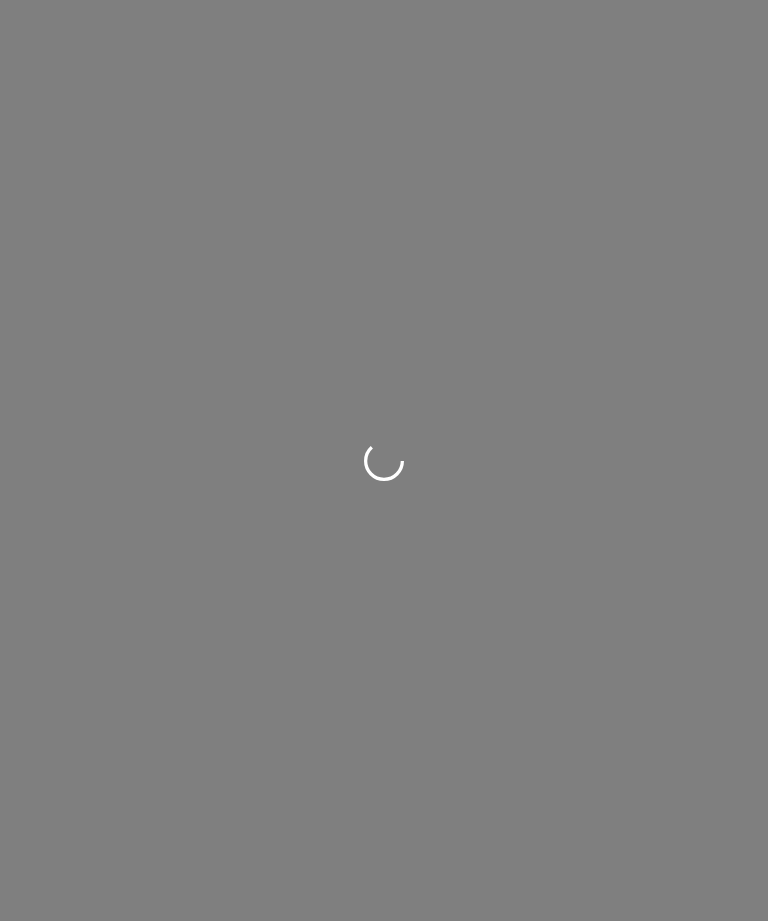 scroll, scrollTop: 0, scrollLeft: 0, axis: both 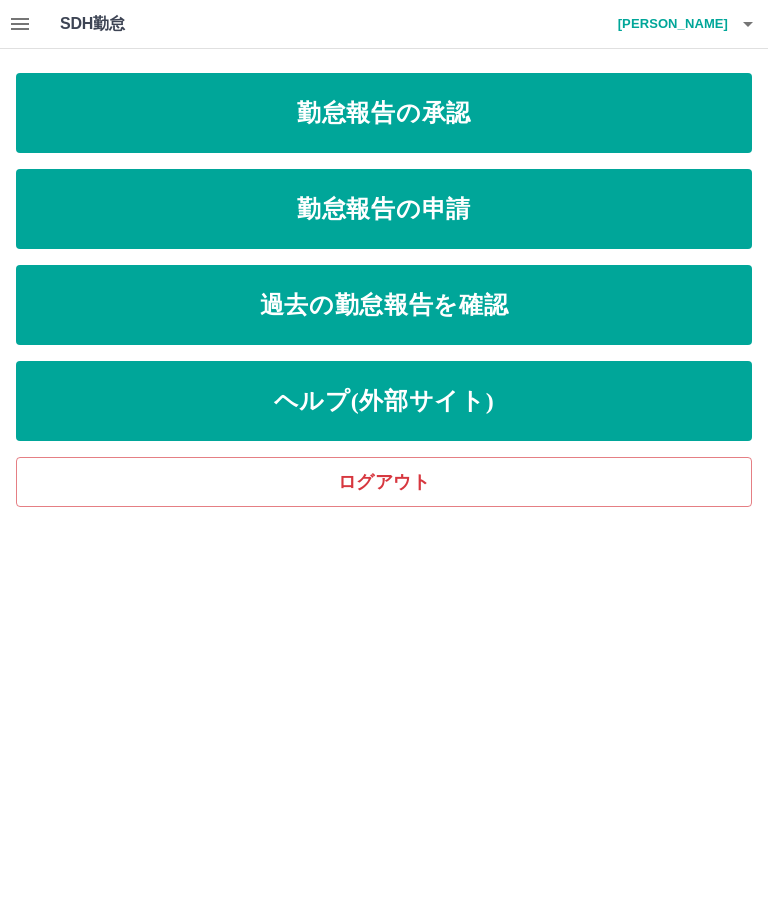 click on "勤怠報告の承認" at bounding box center (384, 113) 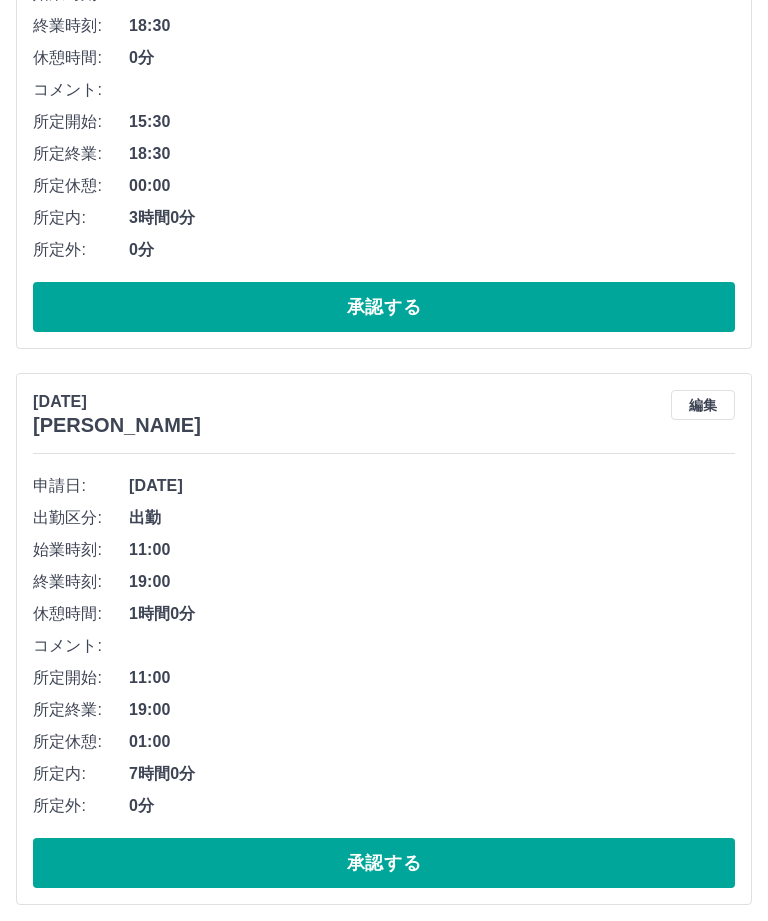 scroll, scrollTop: 5847, scrollLeft: 0, axis: vertical 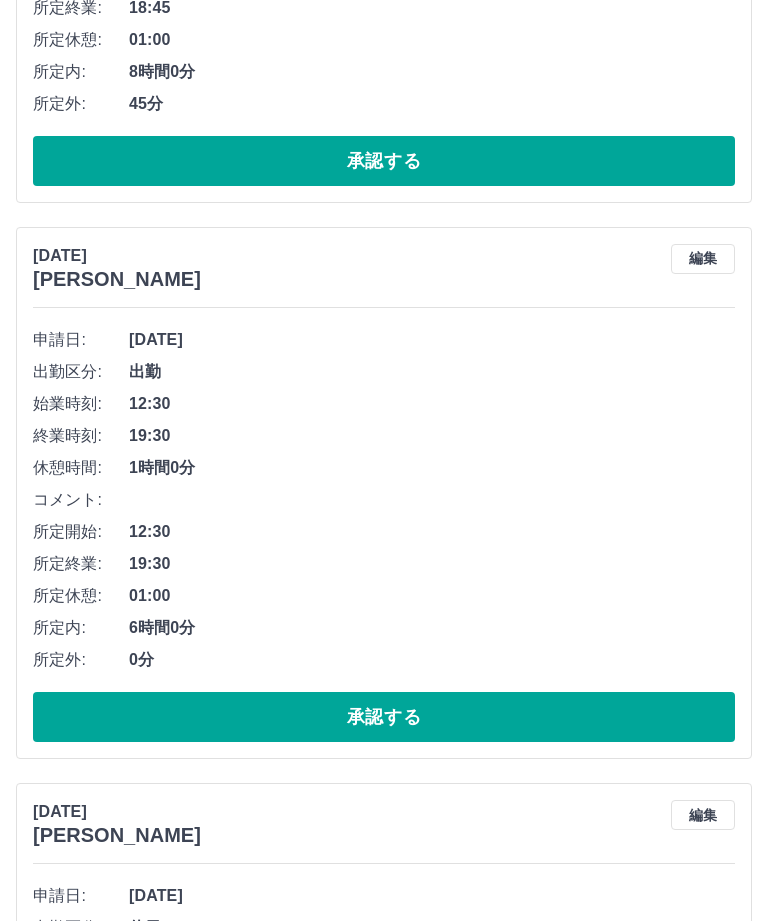 click on "承認する" at bounding box center [384, 717] 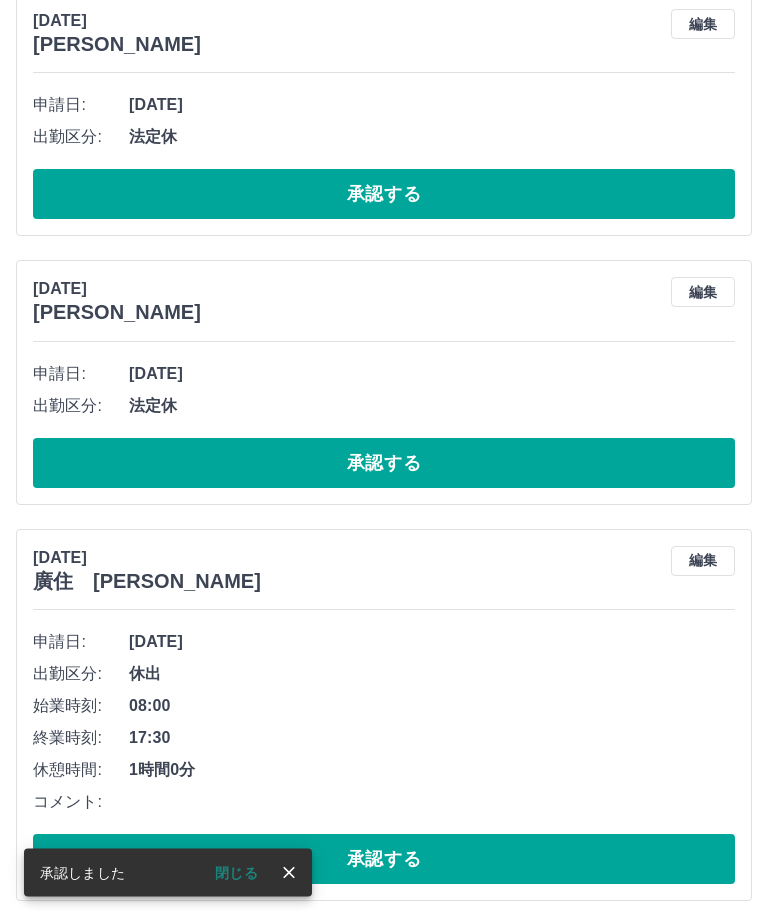 scroll, scrollTop: 8415, scrollLeft: 0, axis: vertical 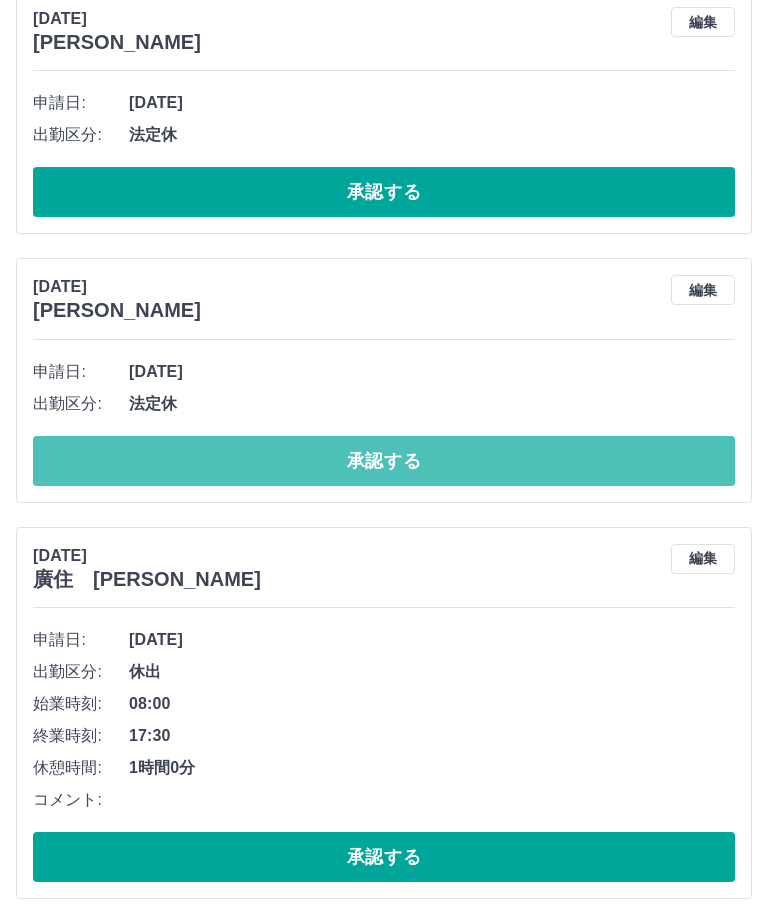 click on "承認する" at bounding box center (384, 462) 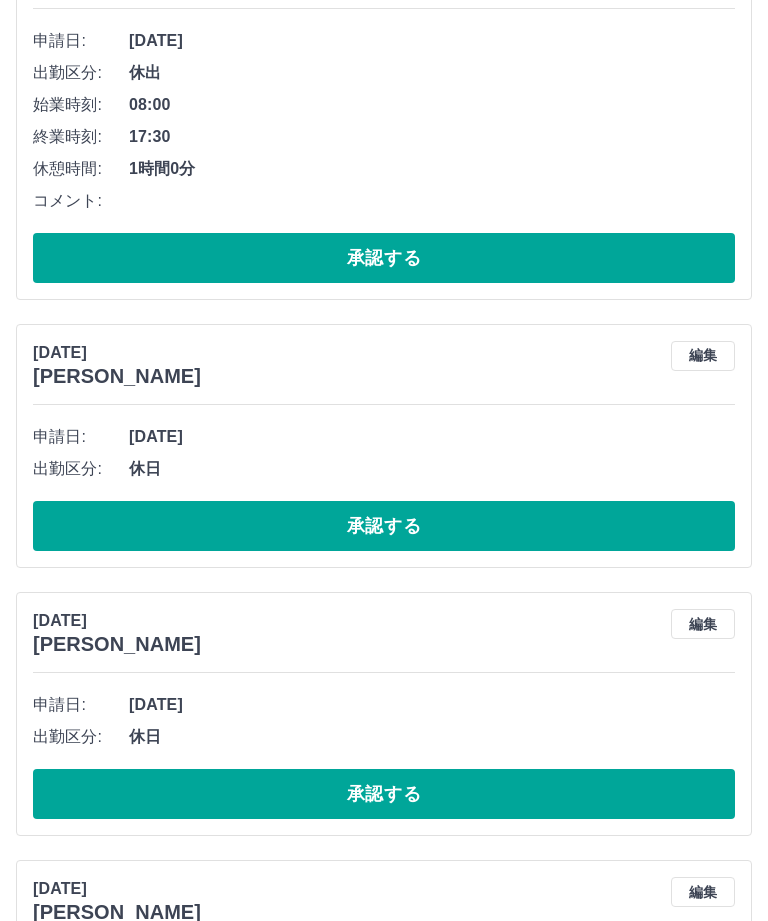 scroll, scrollTop: 8747, scrollLeft: 0, axis: vertical 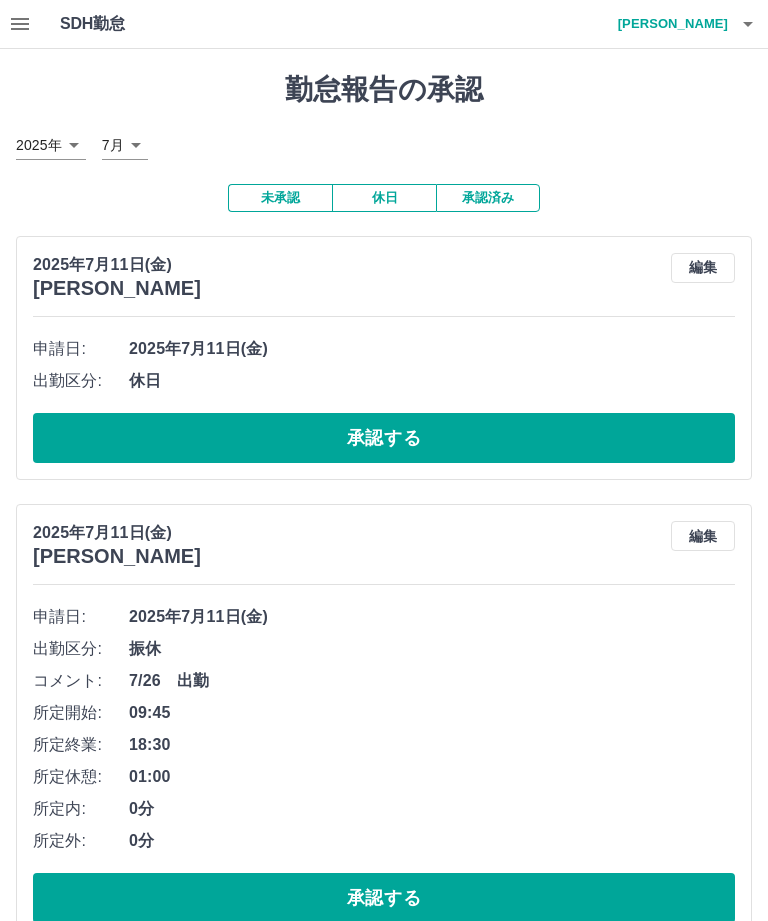 click 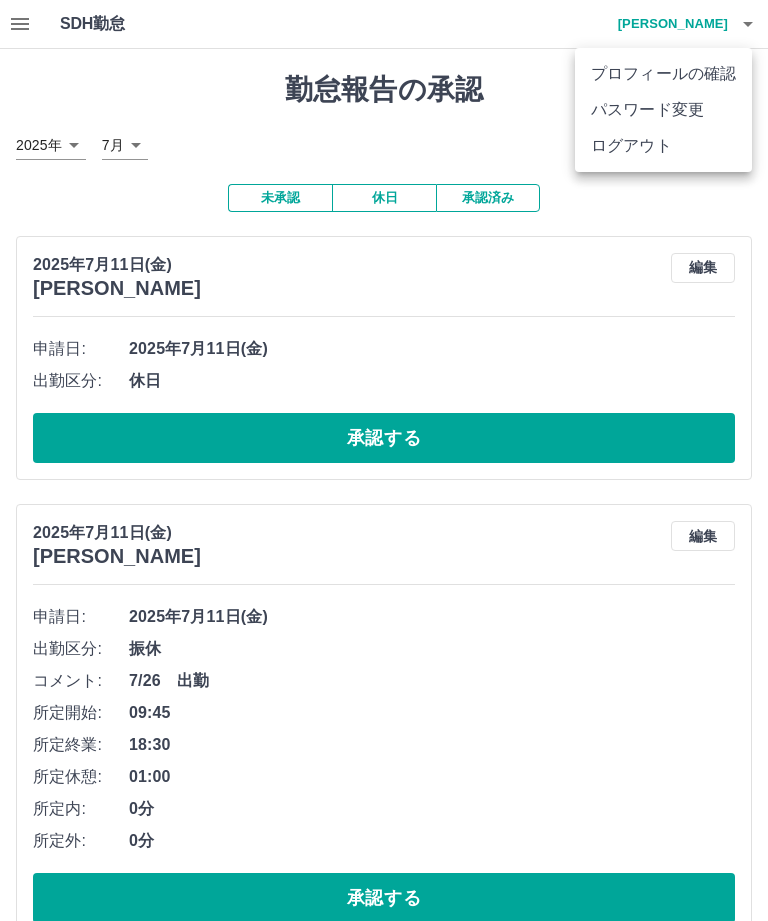 click on "ログアウト" at bounding box center (663, 146) 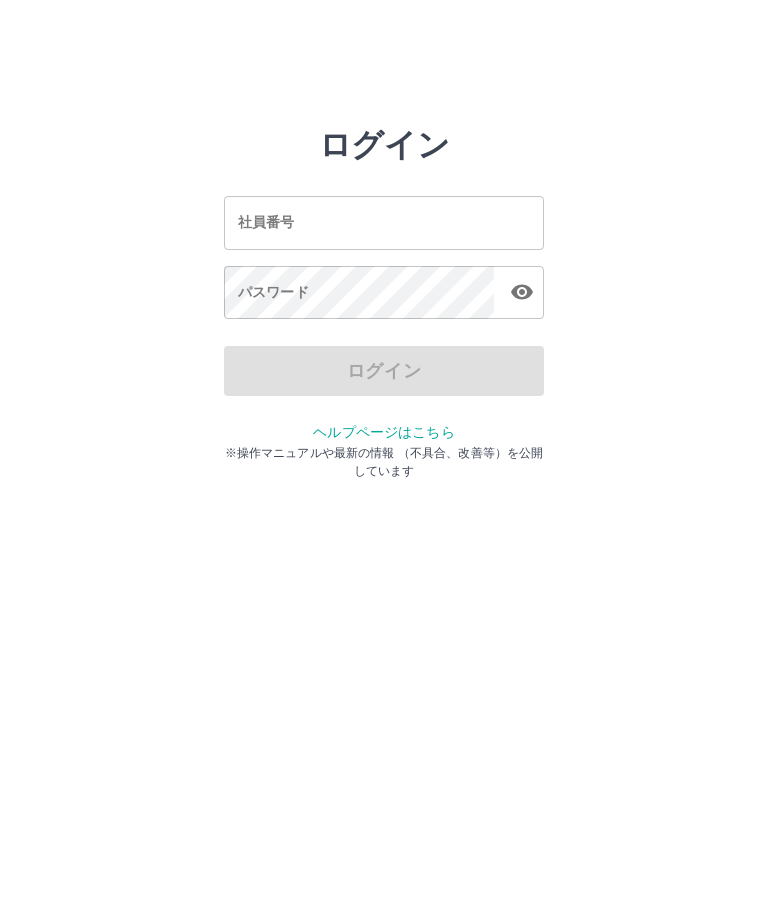 scroll, scrollTop: 0, scrollLeft: 0, axis: both 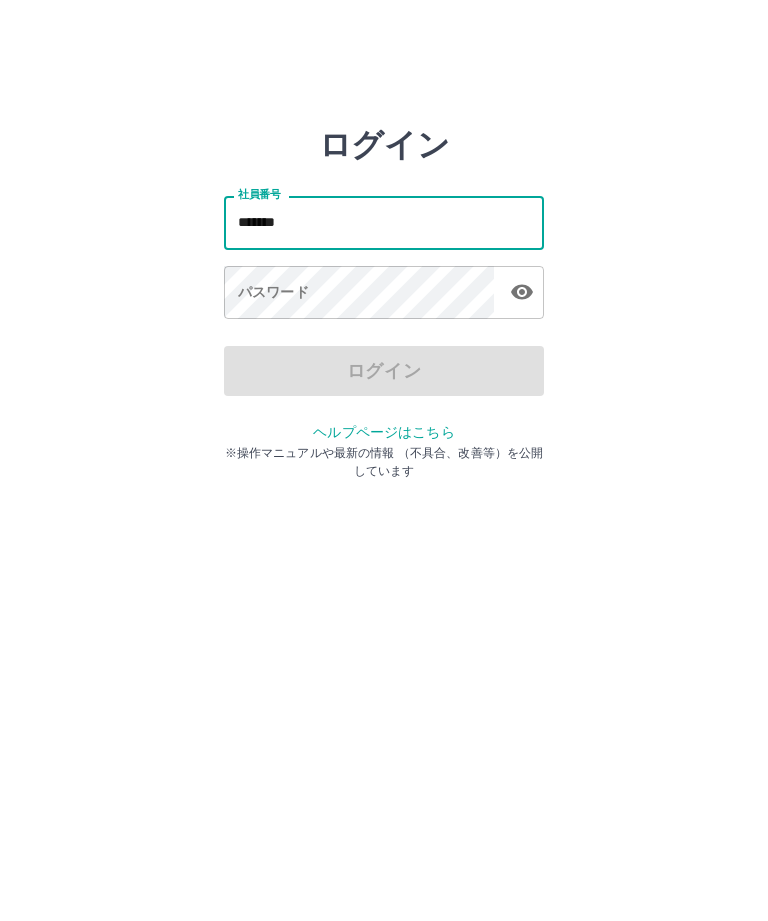 type on "*******" 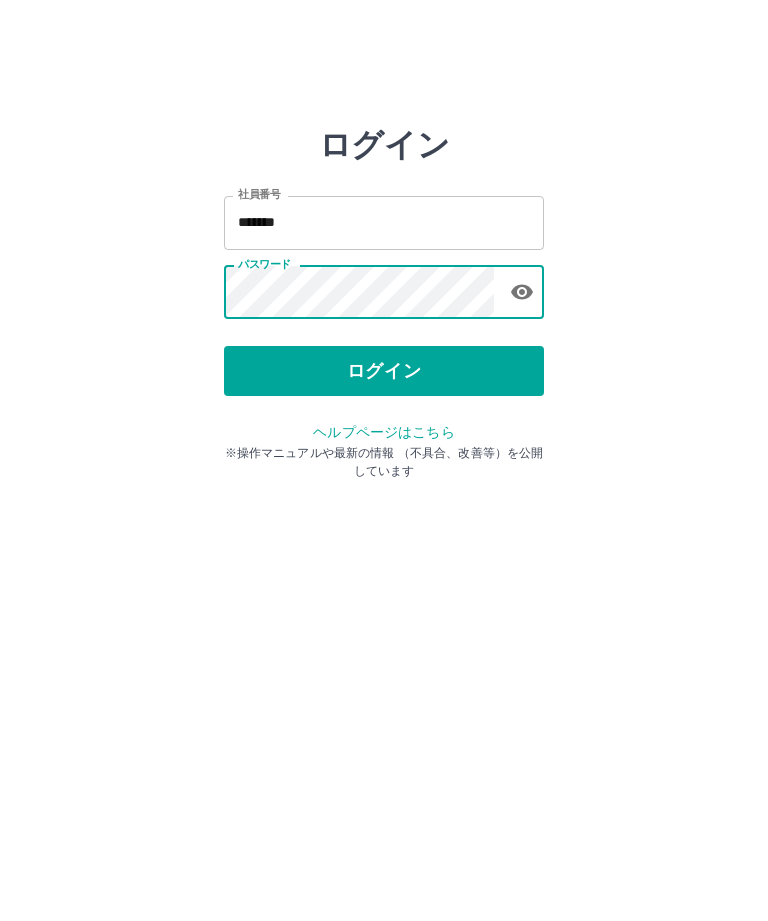 click on "ログイン" at bounding box center (384, 371) 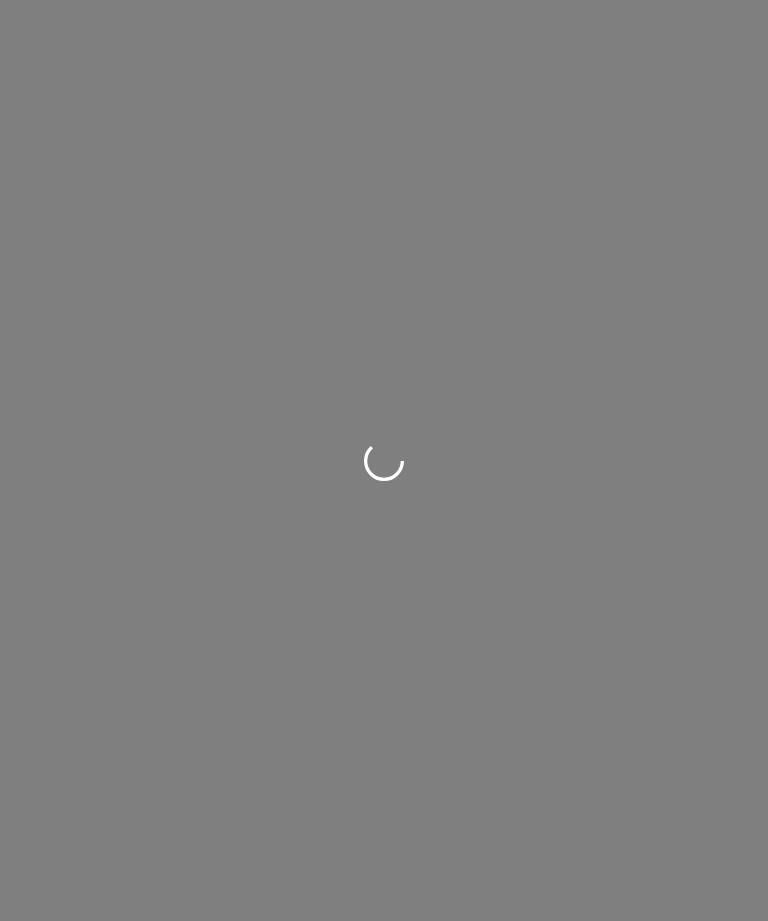 scroll, scrollTop: 0, scrollLeft: 0, axis: both 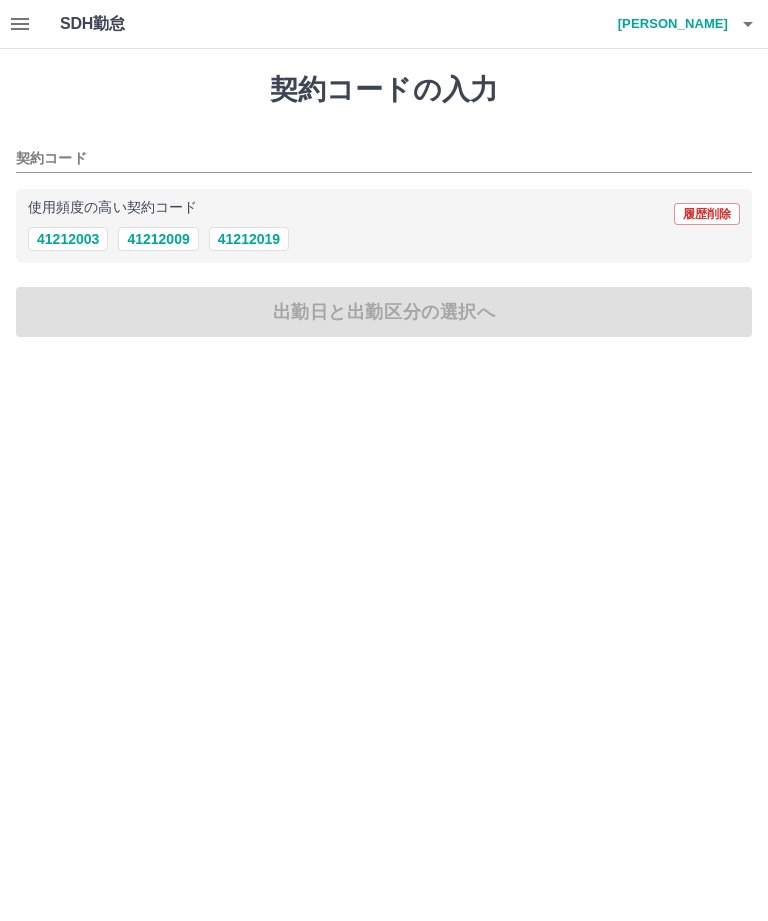click on "41212019" at bounding box center (249, 239) 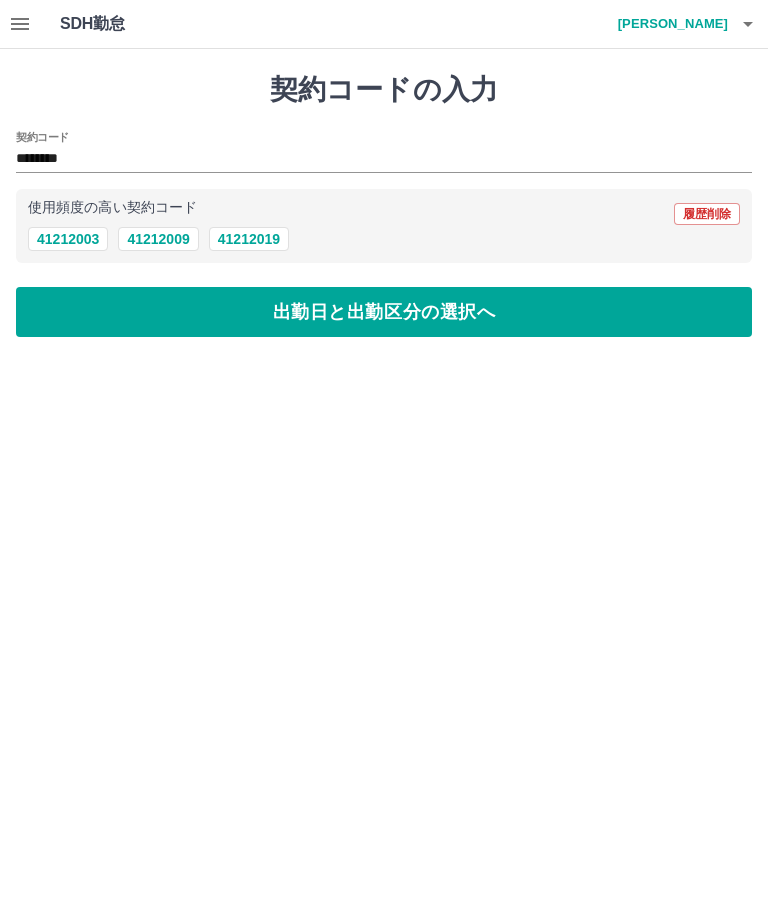 click on "出勤日と出勤区分の選択へ" at bounding box center [384, 312] 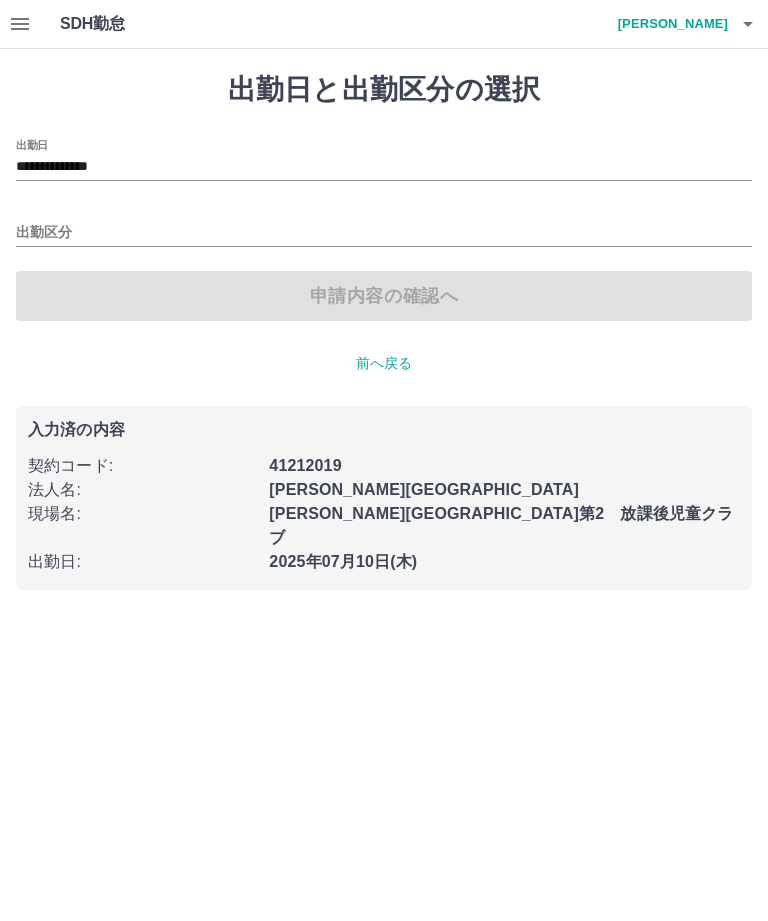 click on "出勤区分" at bounding box center [384, 233] 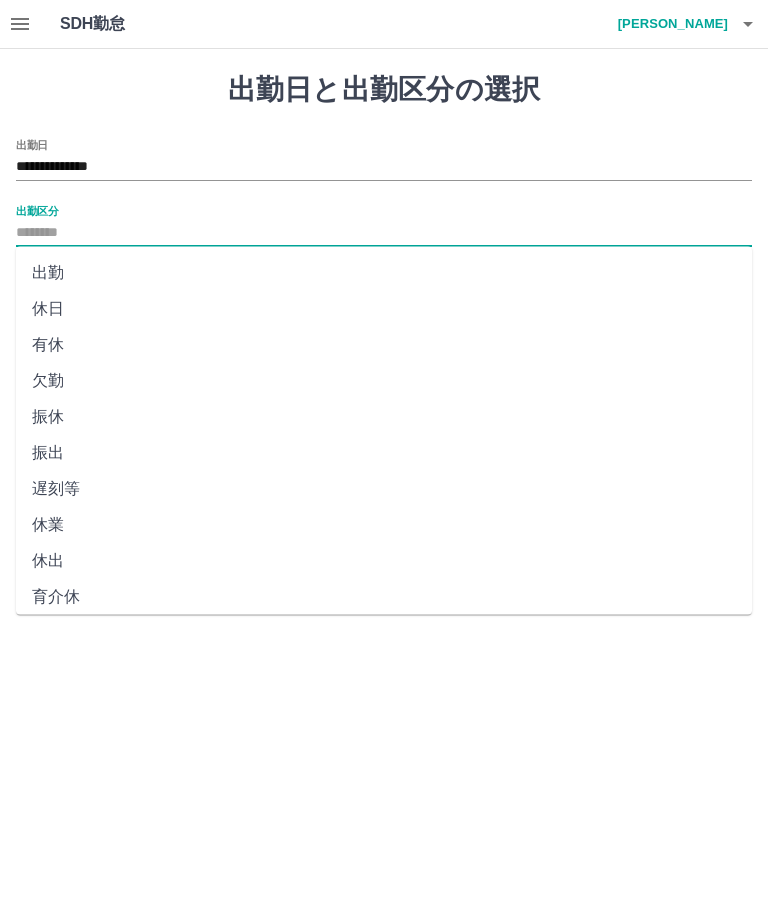click on "出勤" at bounding box center [384, 273] 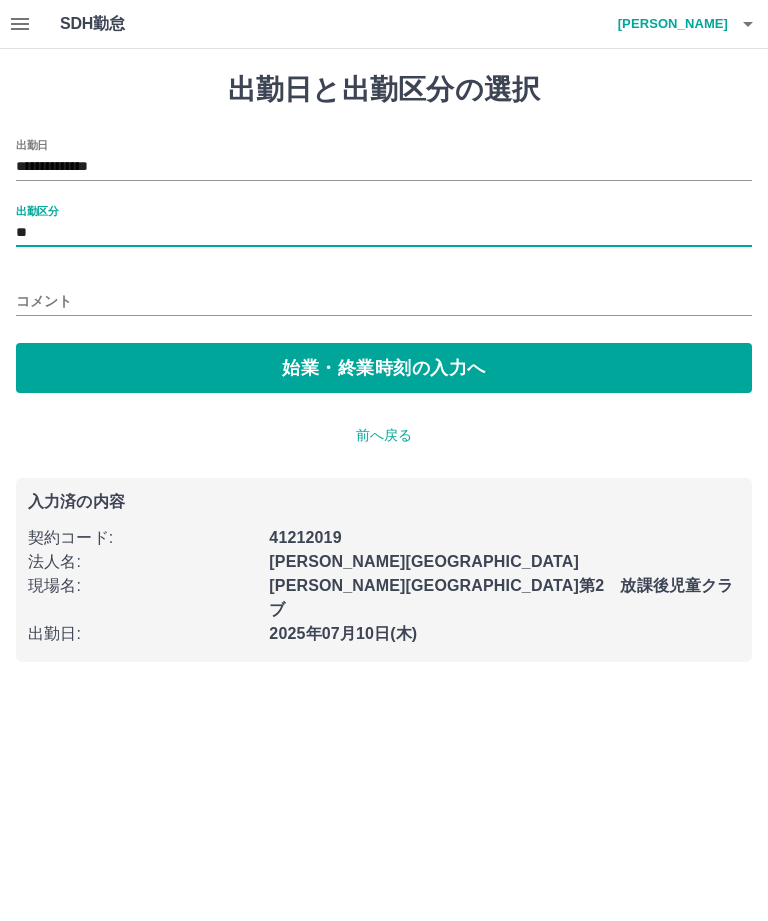 click on "始業・終業時刻の入力へ" at bounding box center [384, 368] 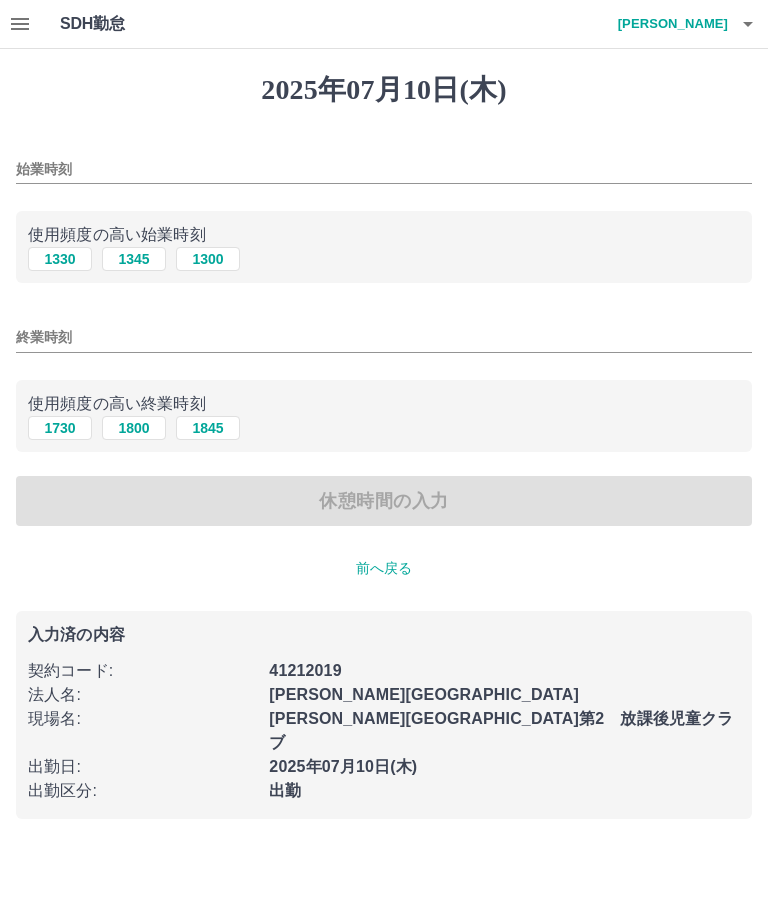 click on "始業時刻" at bounding box center [384, 169] 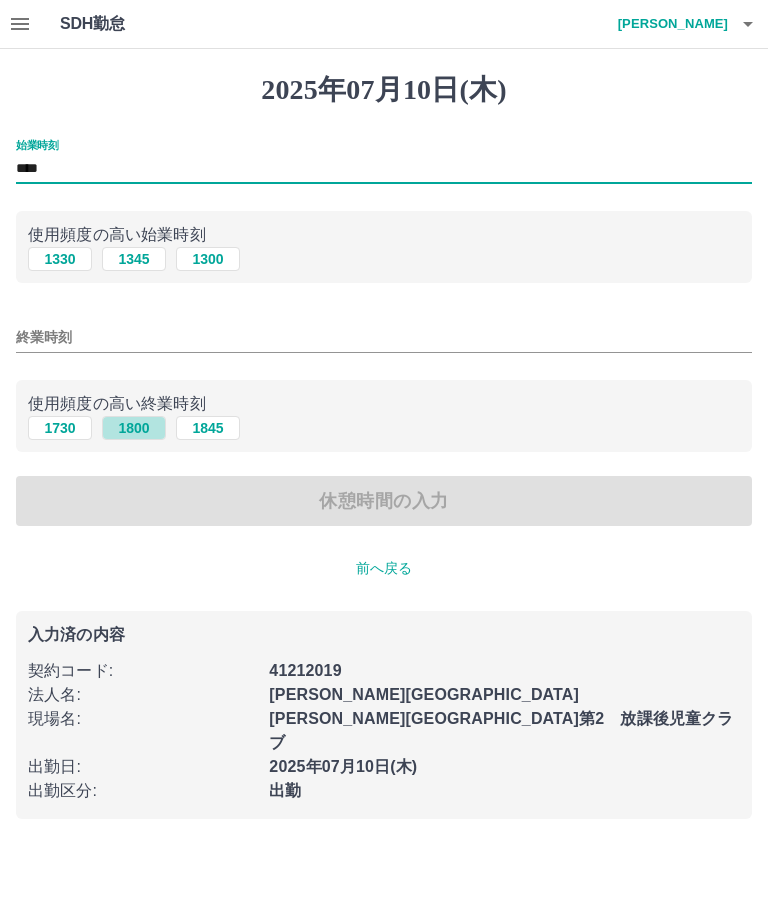 type on "****" 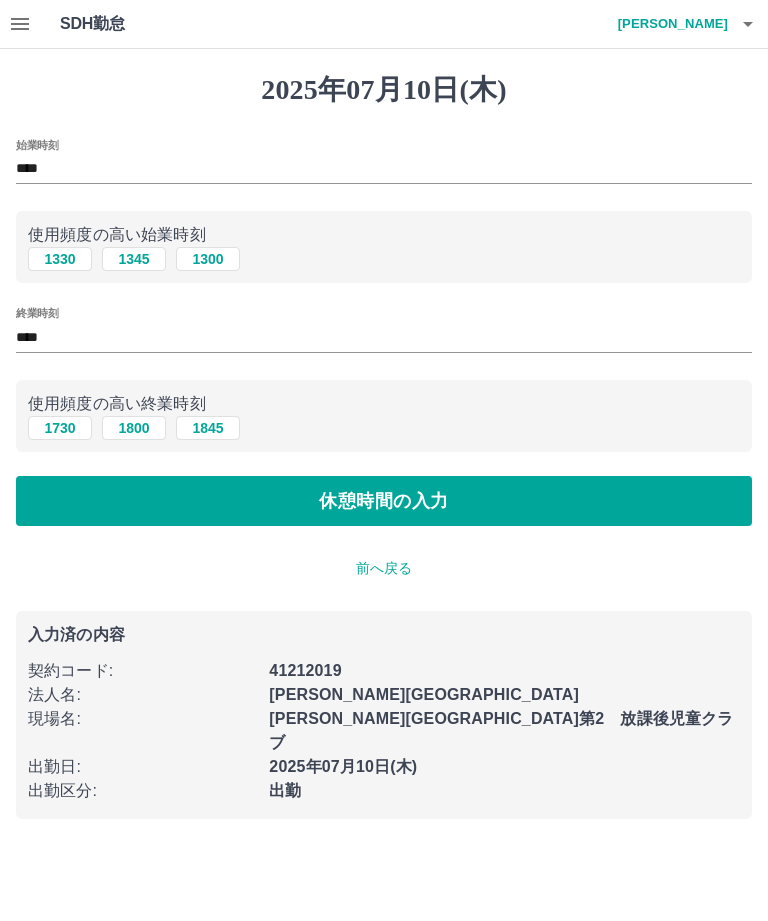 click on "休憩時間の入力" at bounding box center (384, 501) 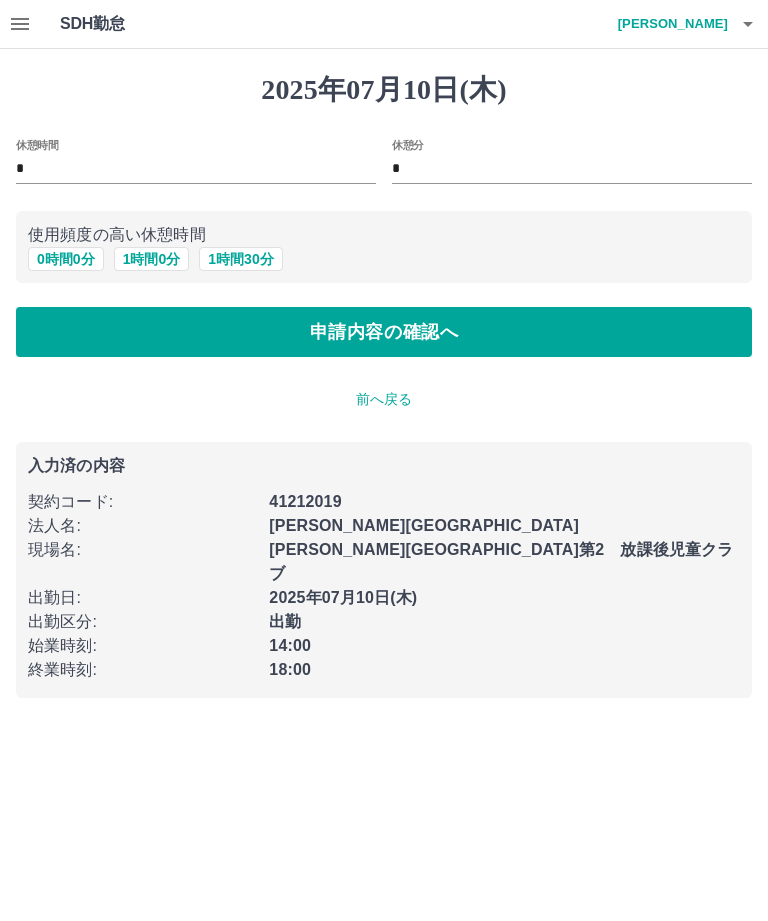 click on "申請内容の確認へ" at bounding box center [384, 332] 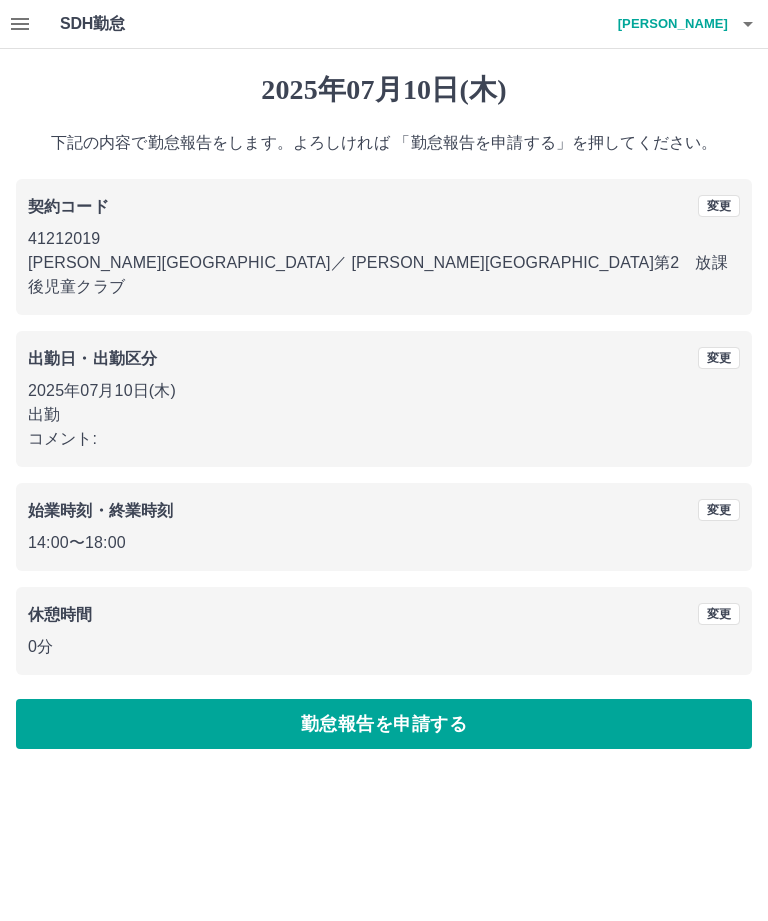 click on "勤怠報告を申請する" at bounding box center (384, 724) 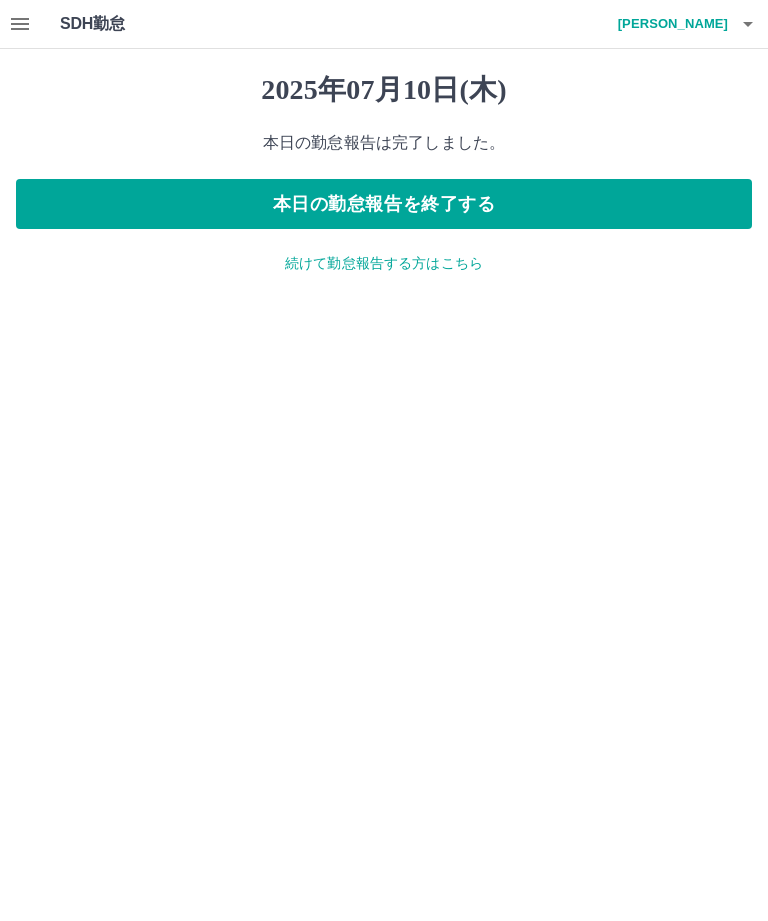 click on "本日の勤怠報告を終了する" at bounding box center (384, 204) 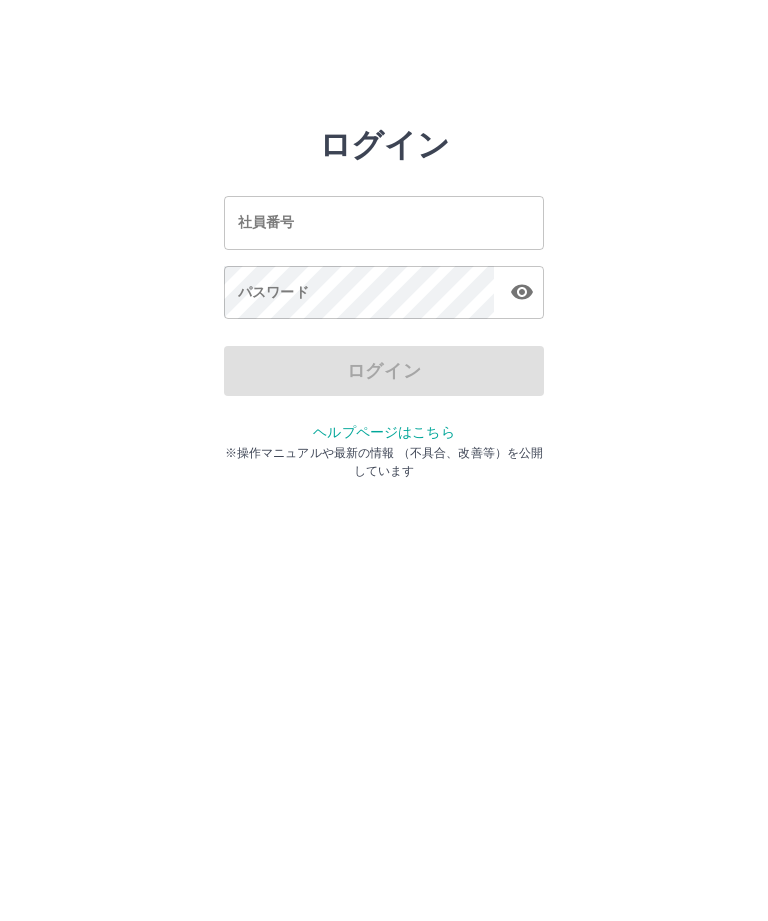 scroll, scrollTop: 0, scrollLeft: 0, axis: both 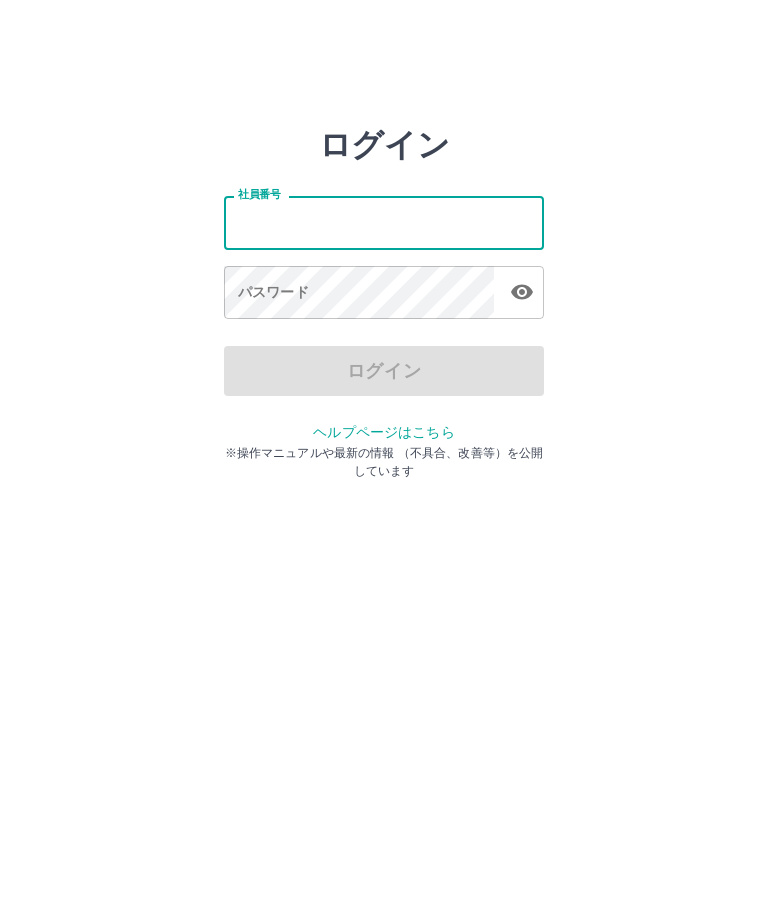 click on "社員番号" at bounding box center (384, 222) 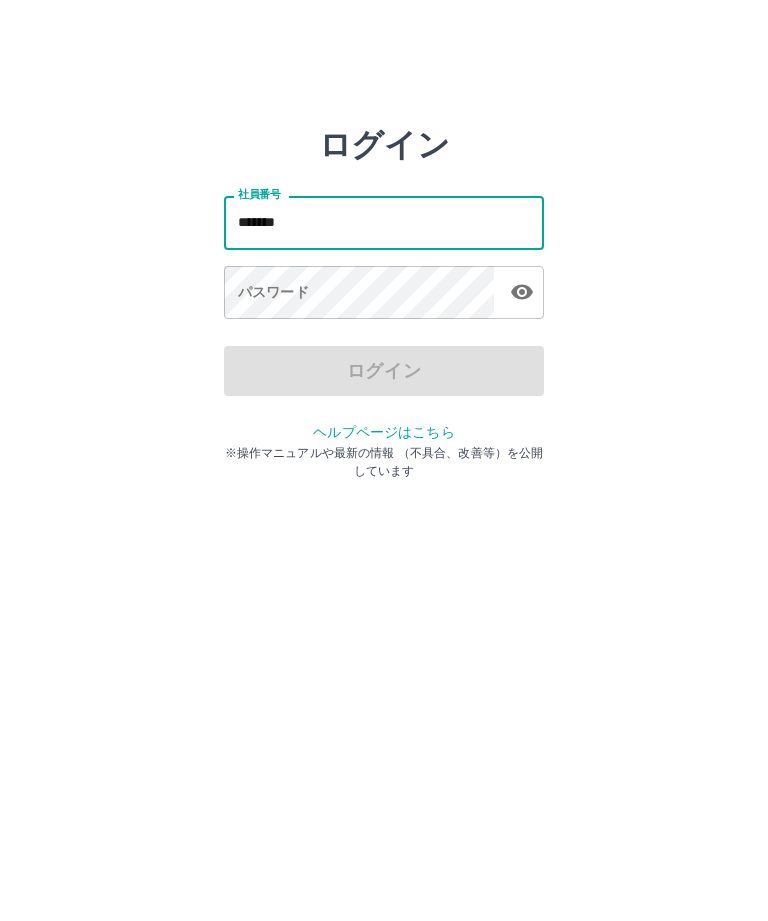 type on "*******" 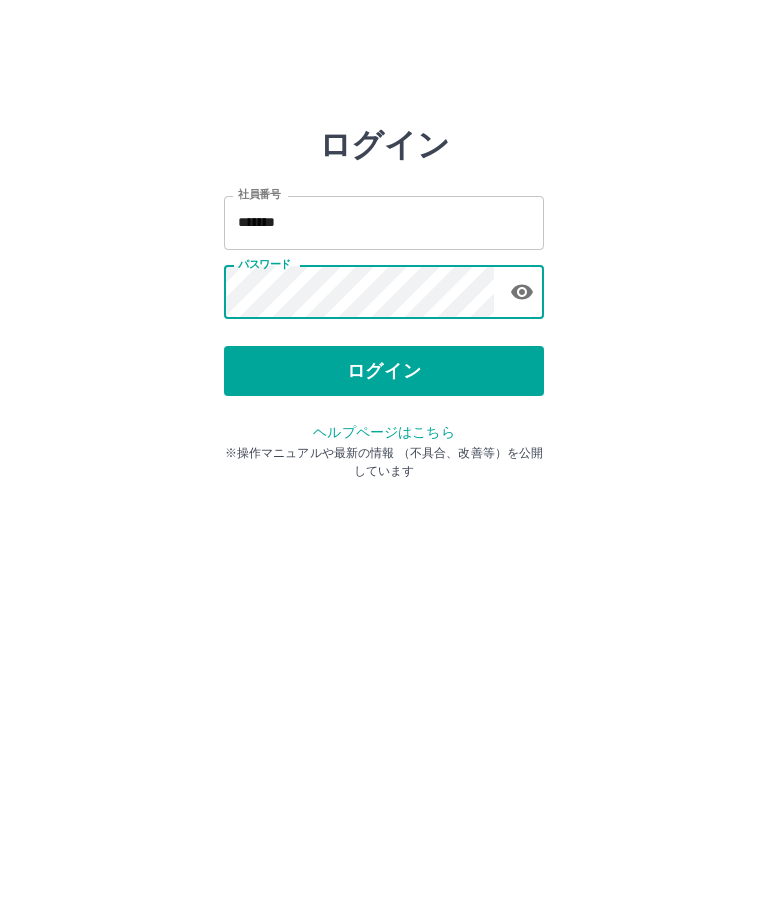click on "ログイン" at bounding box center [384, 371] 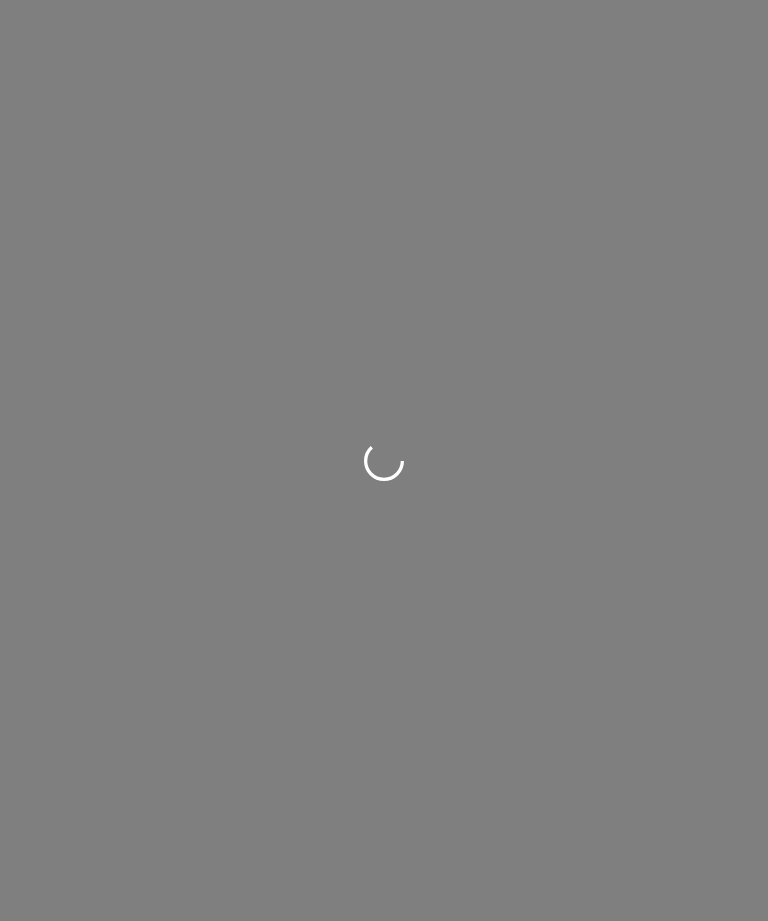 scroll, scrollTop: 0, scrollLeft: 0, axis: both 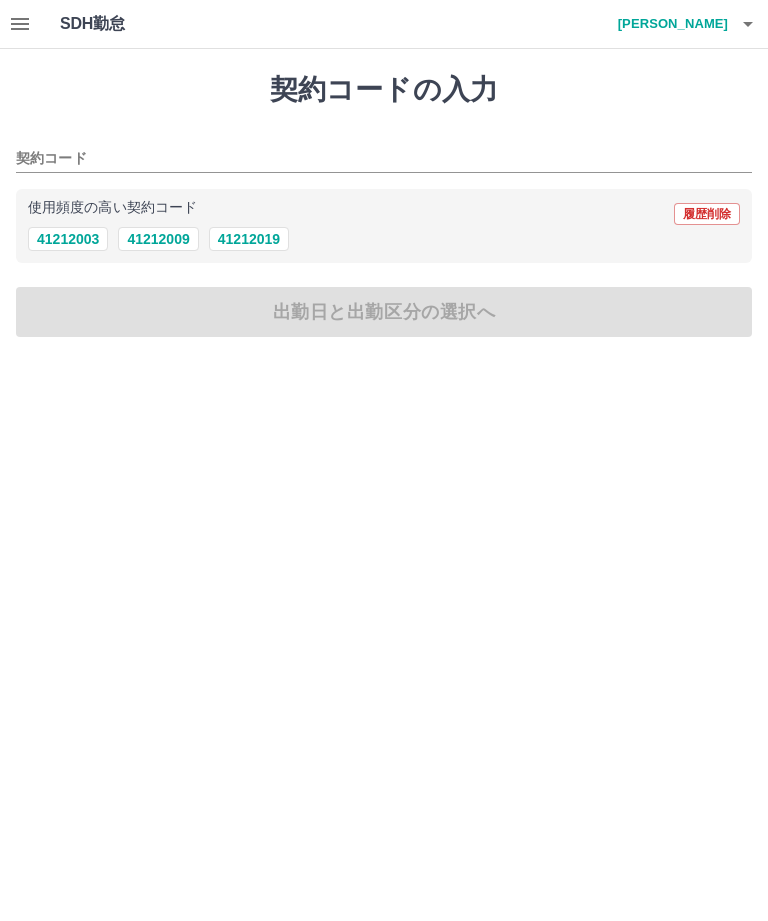 click on "41212009" at bounding box center [158, 239] 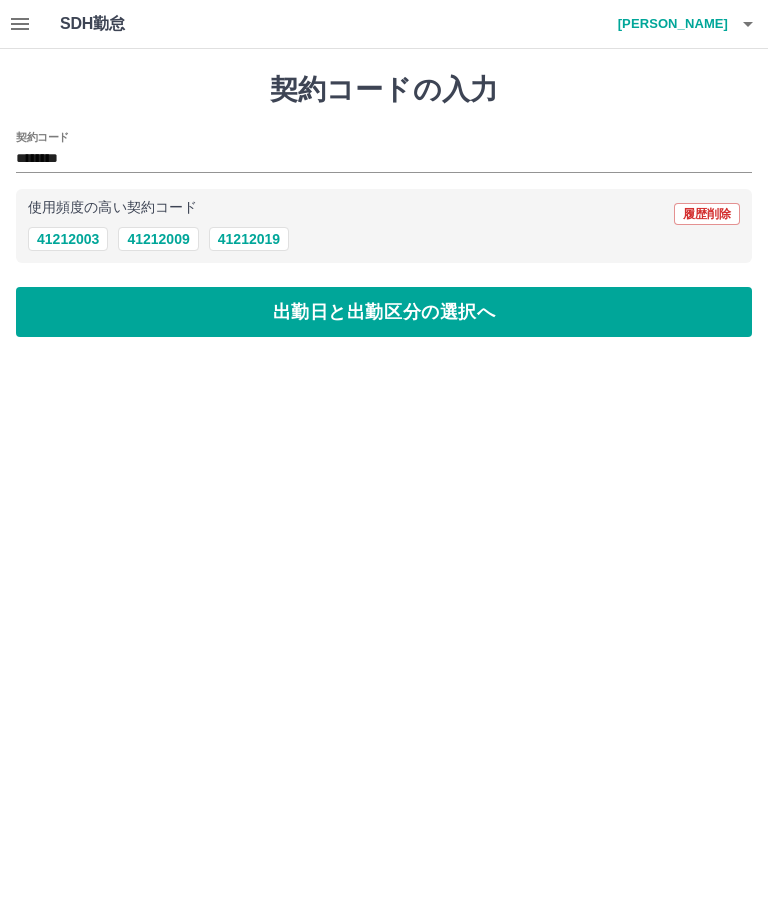 click on "出勤日と出勤区分の選択へ" at bounding box center [384, 312] 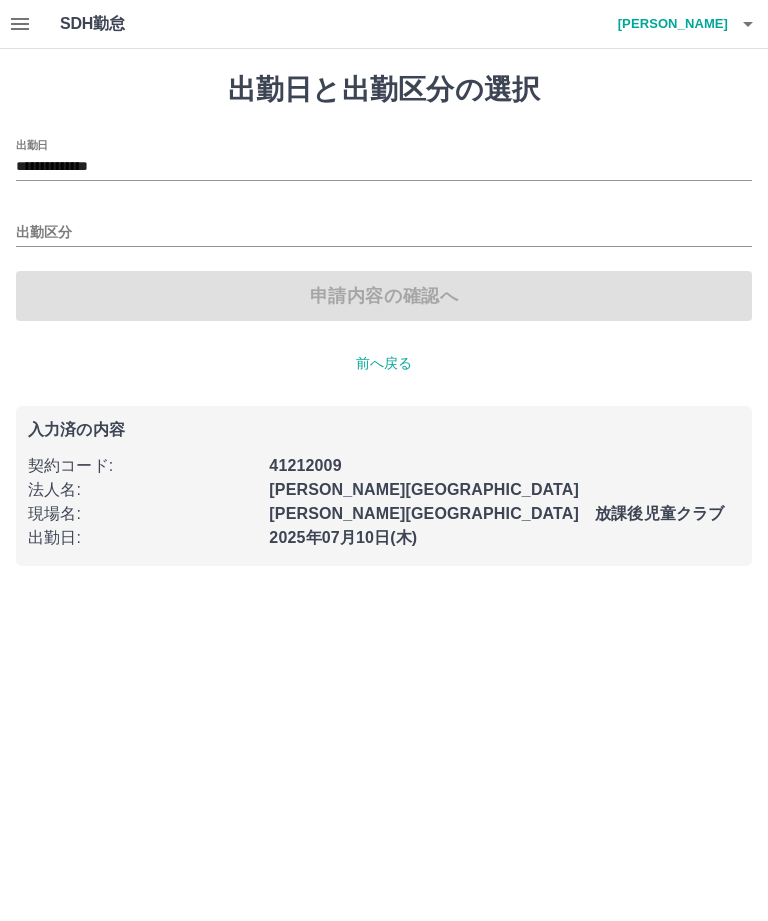 click on "出勤区分" at bounding box center (384, 233) 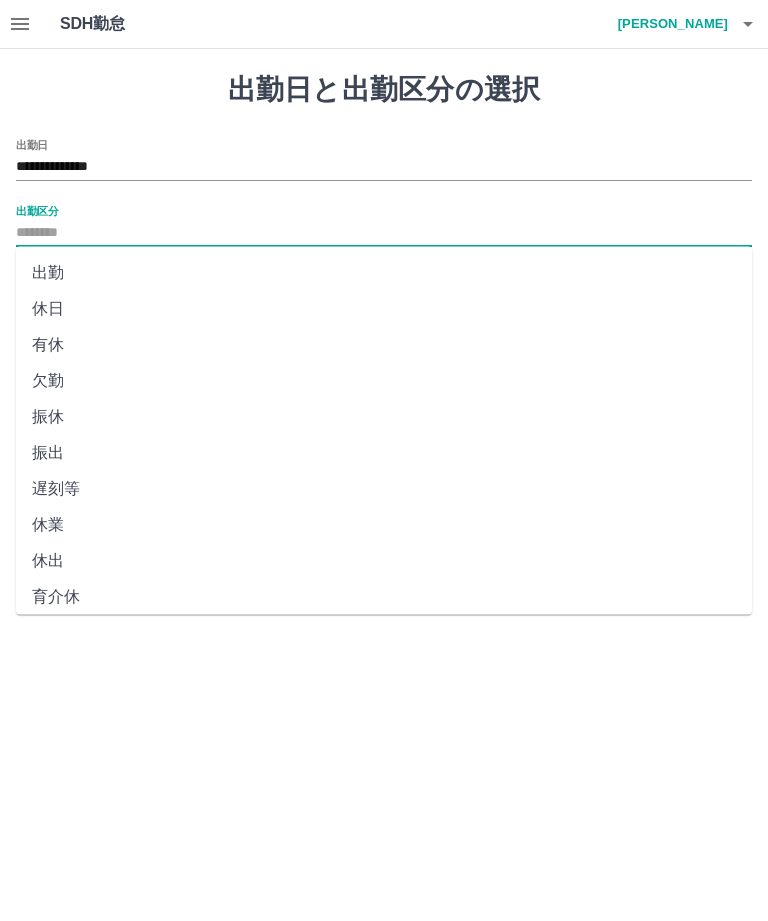 click on "出勤" at bounding box center [384, 273] 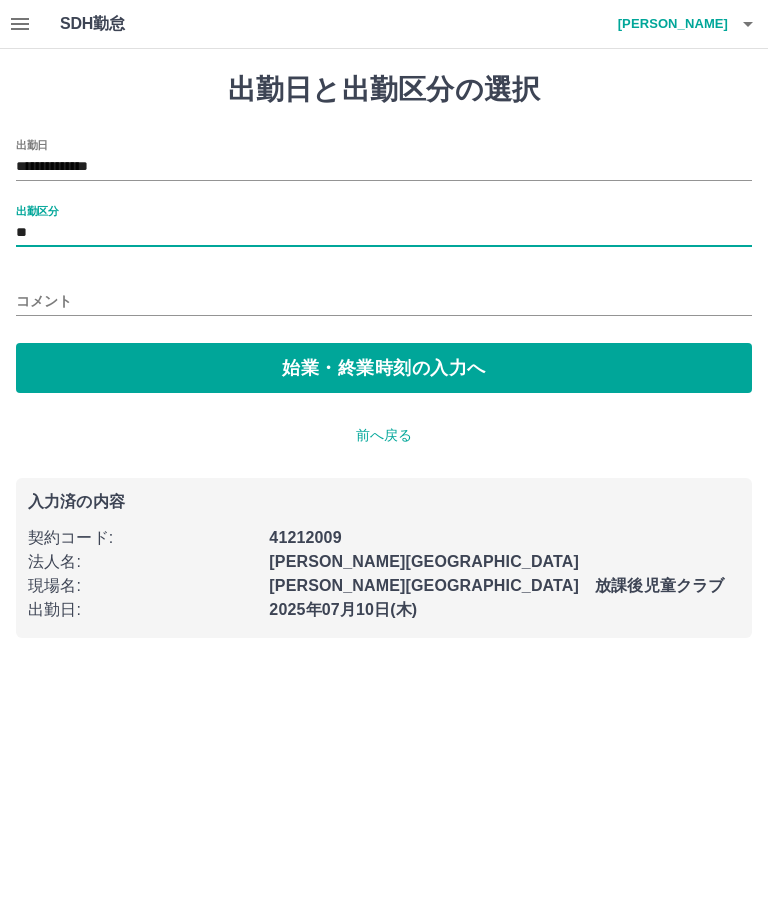 click on "始業・終業時刻の入力へ" at bounding box center (384, 368) 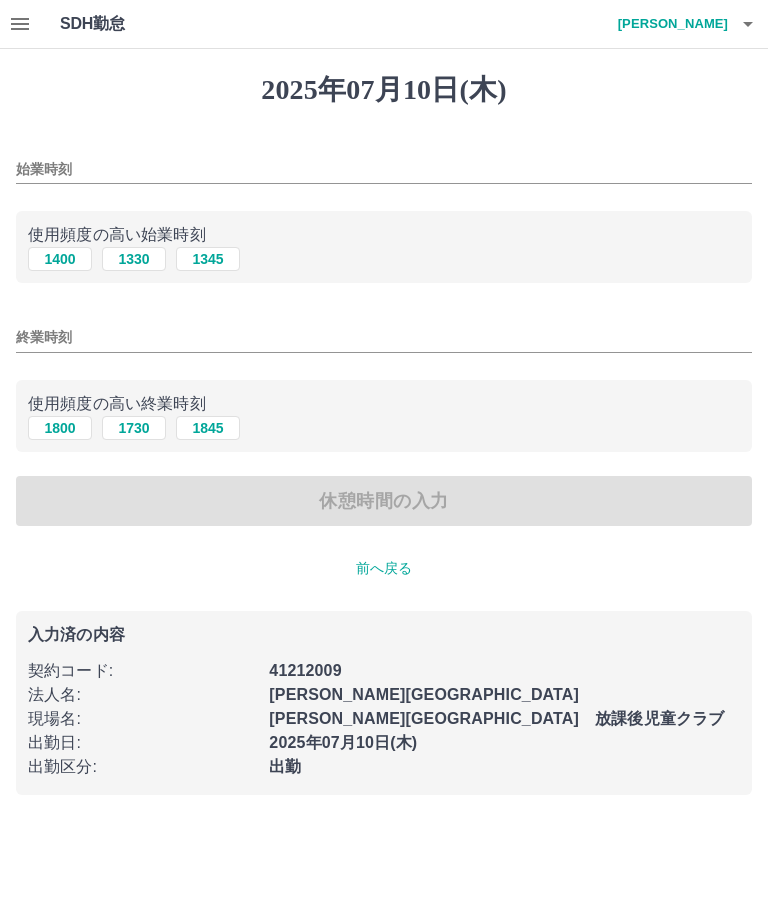 click on "始業時刻" at bounding box center [384, 169] 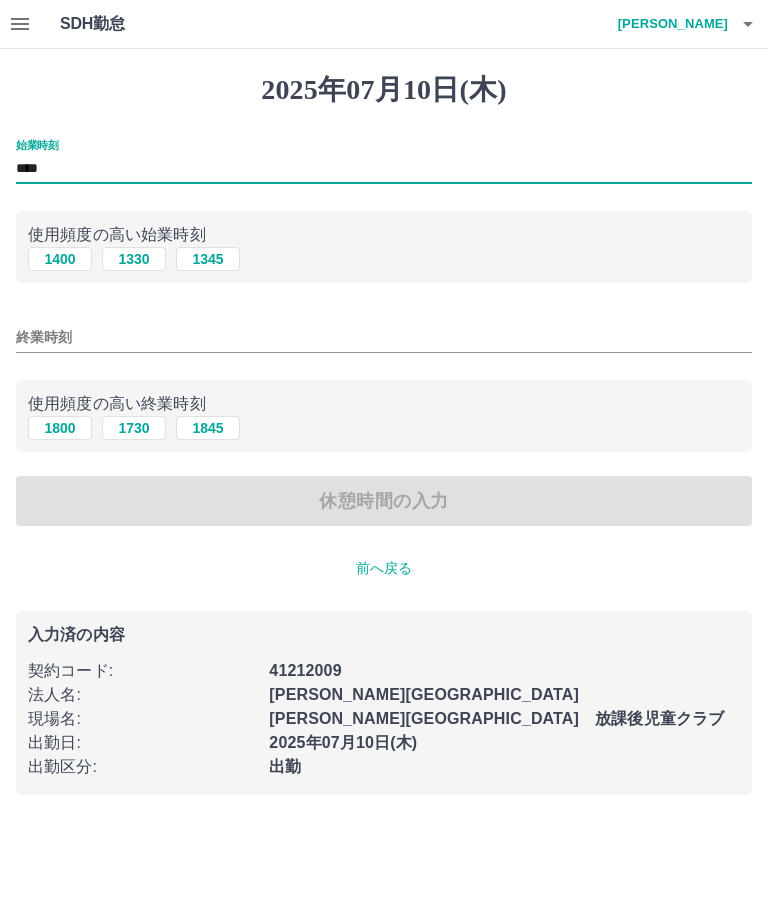 type on "****" 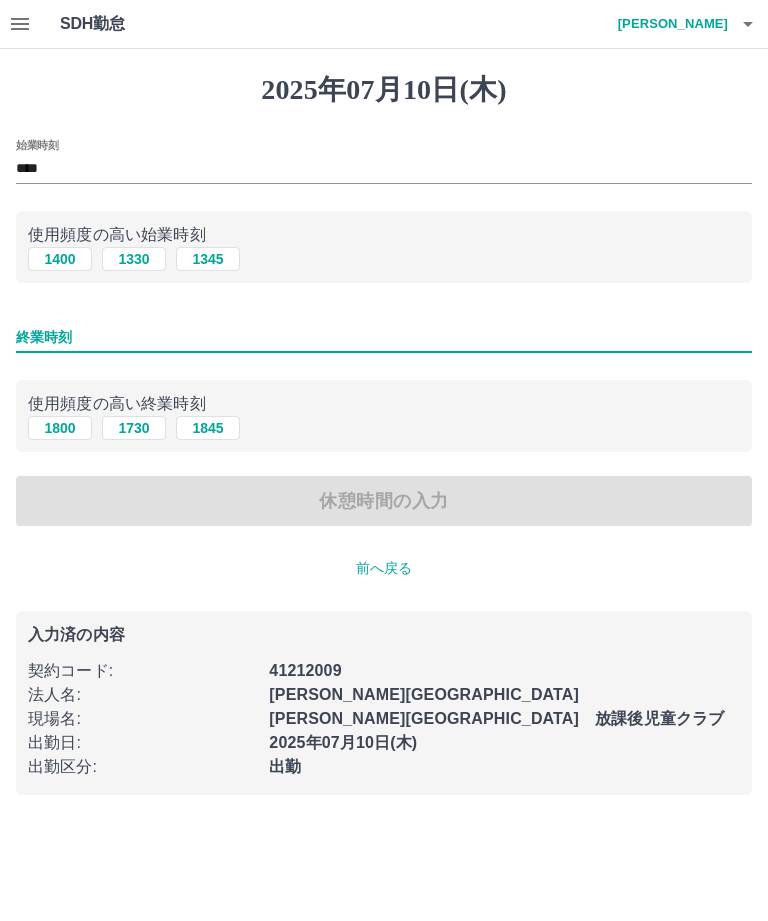 click on "1800" at bounding box center (60, 428) 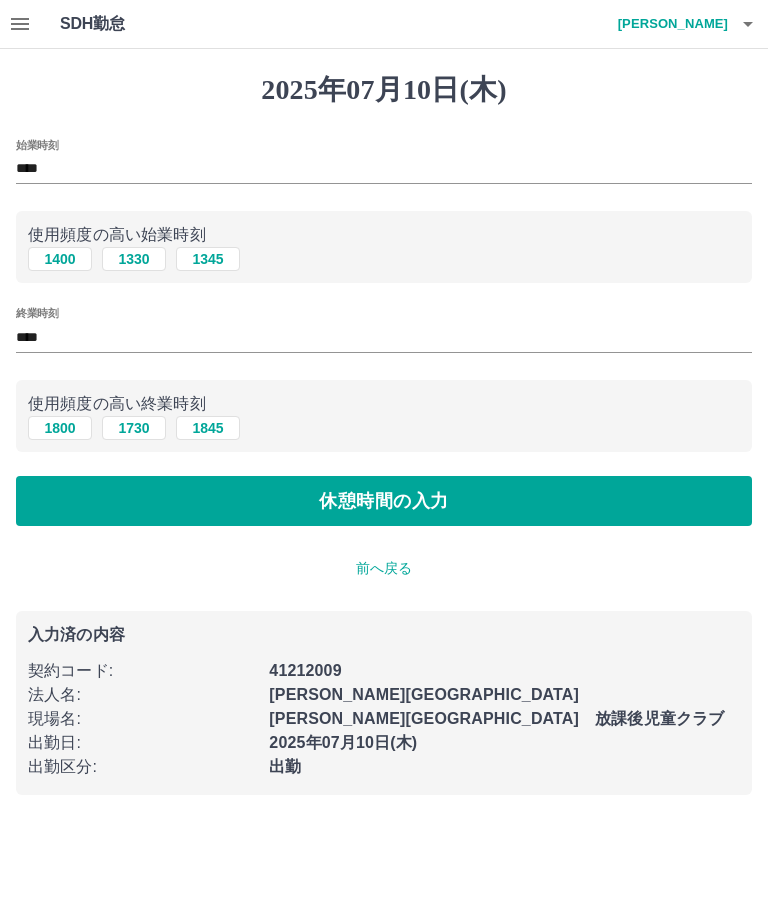 click on "休憩時間の入力" at bounding box center [384, 501] 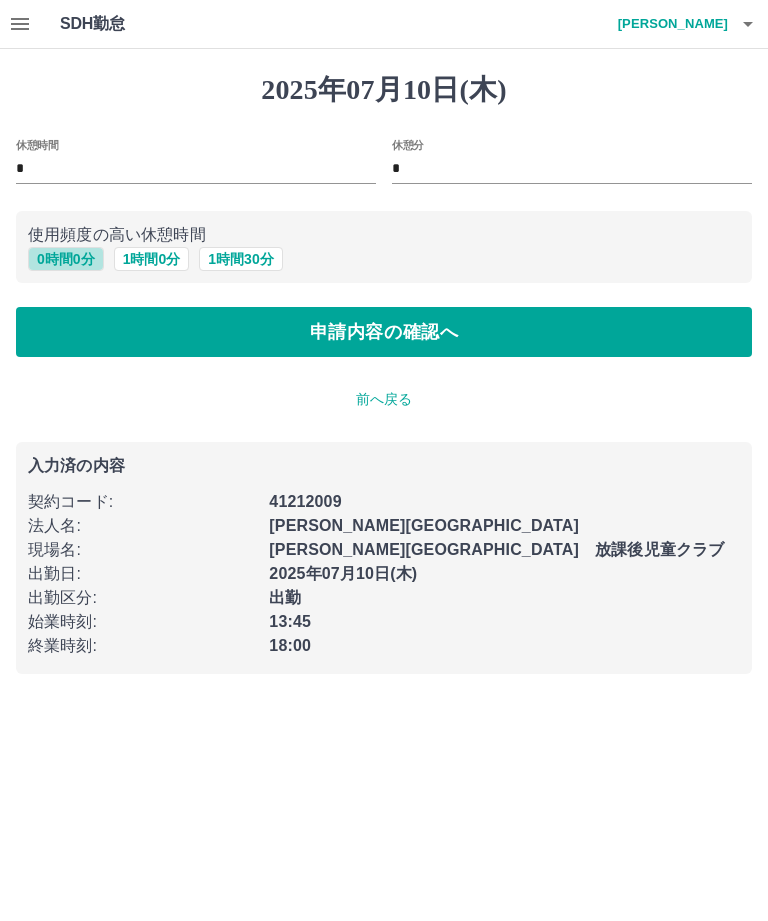 click on "0 時間 0 分" at bounding box center (66, 259) 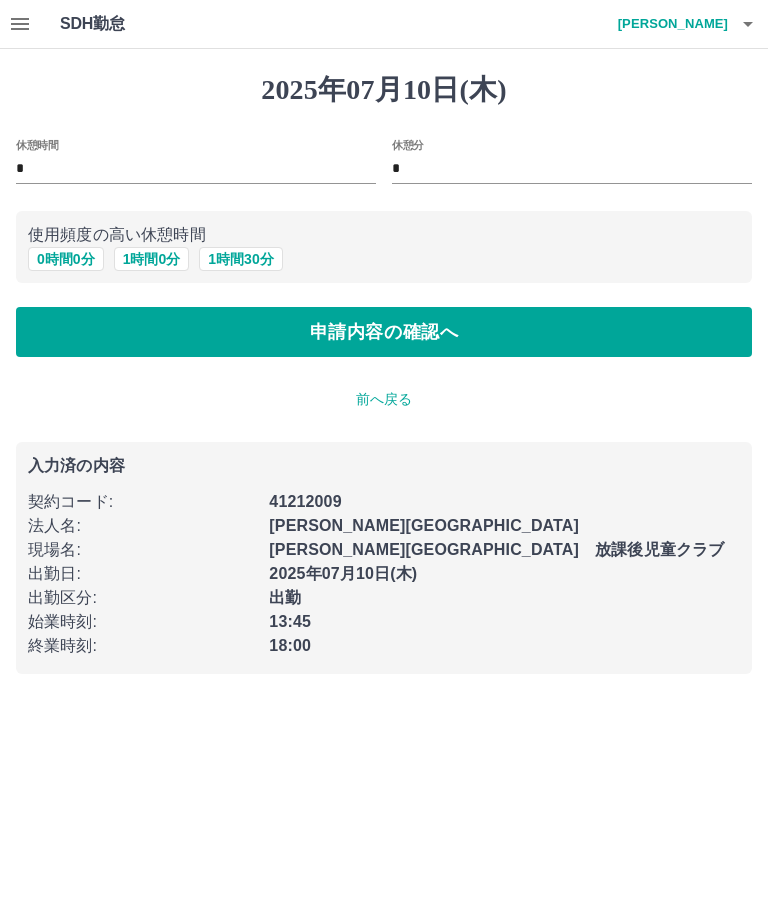 click on "申請内容の確認へ" at bounding box center (384, 332) 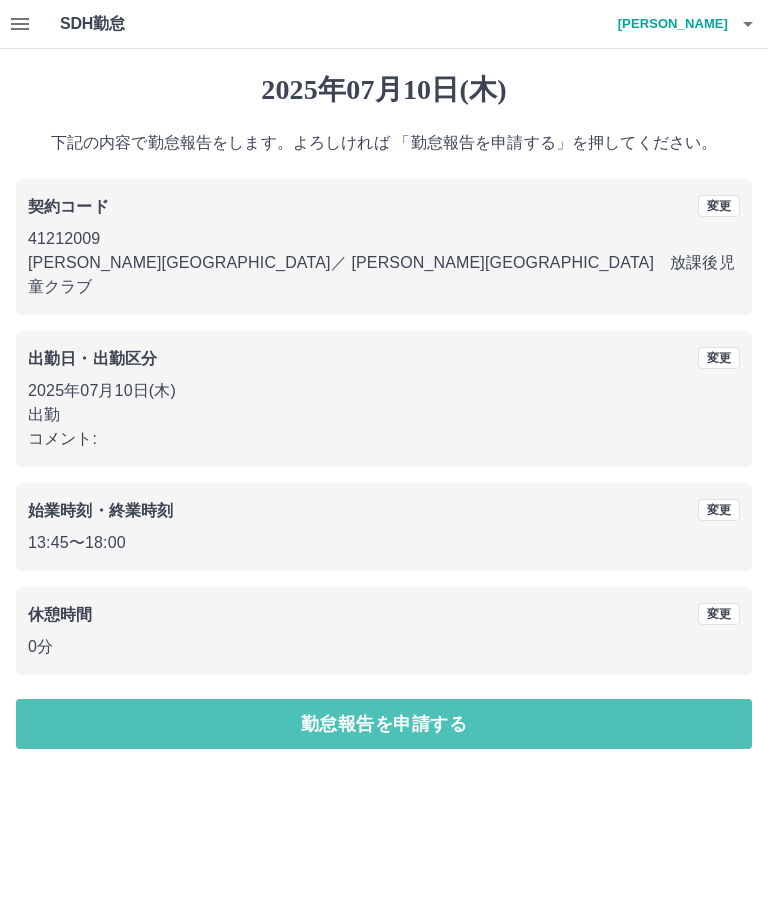 click on "勤怠報告を申請する" at bounding box center (384, 724) 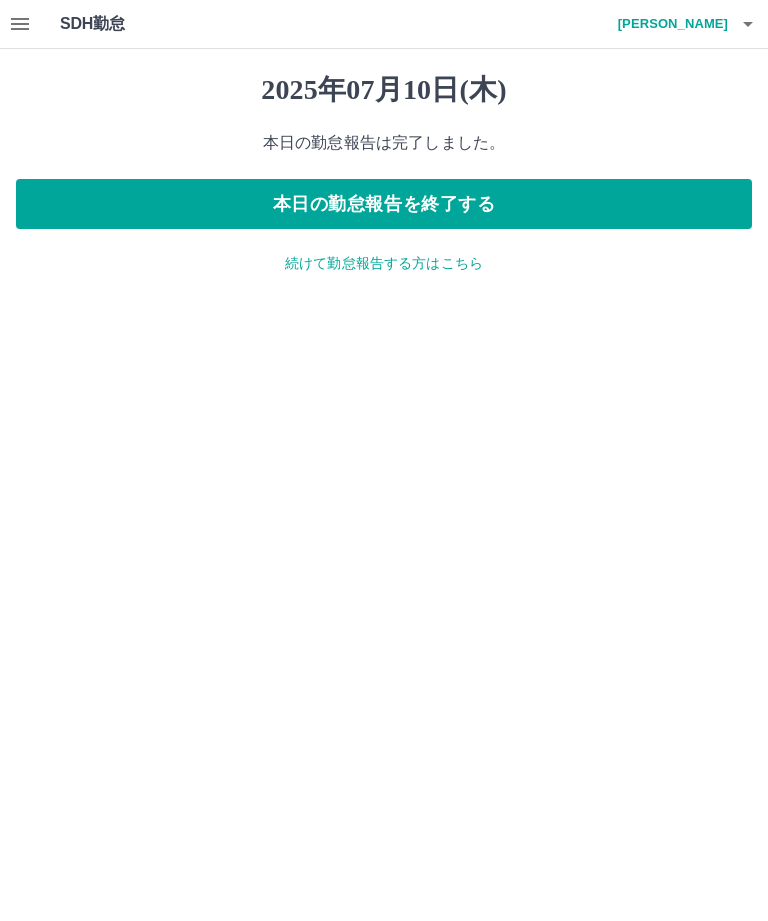 click on "2025年07月10日(木) 本日の勤怠報告は完了しました。 本日の勤怠報告を終了する 続けて勤怠報告する方はこちら" at bounding box center (384, 173) 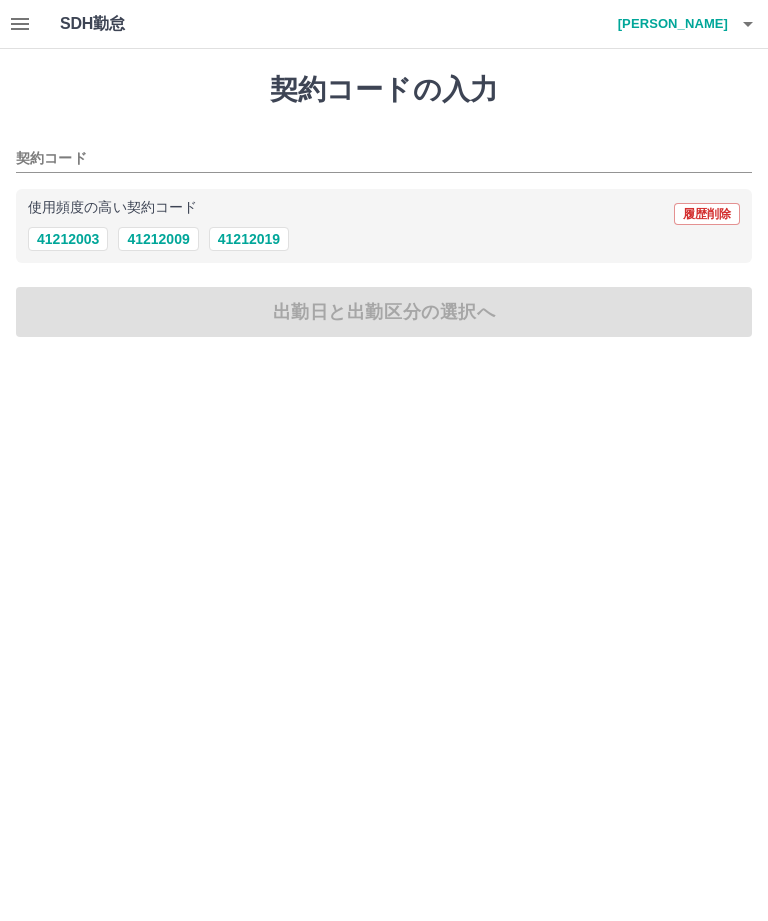 click on "41212009" at bounding box center (158, 239) 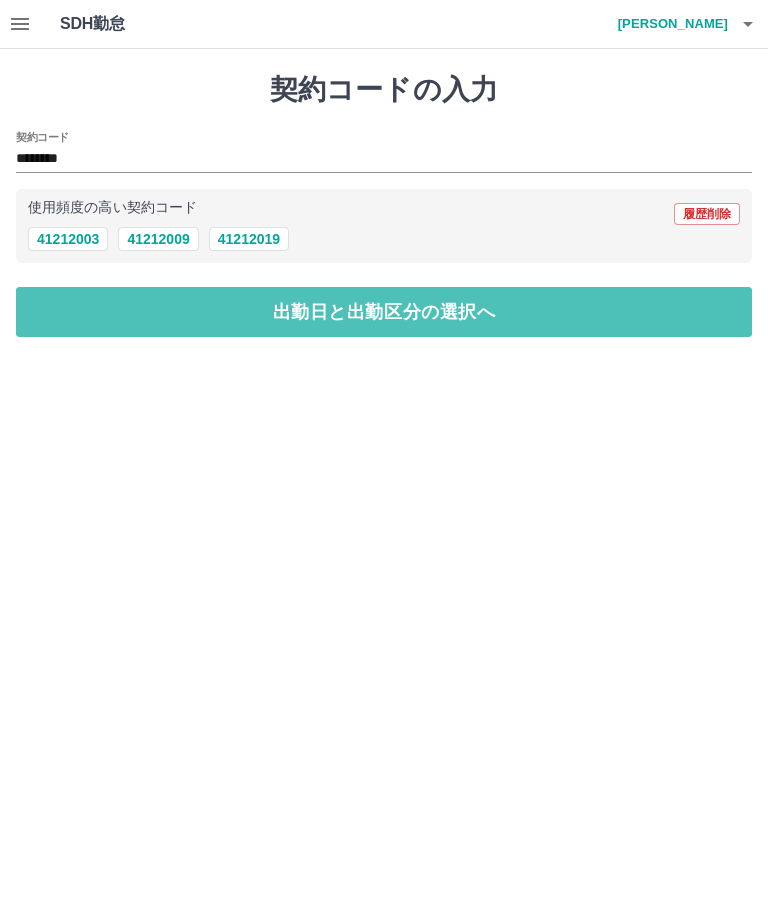 click on "出勤日と出勤区分の選択へ" at bounding box center [384, 312] 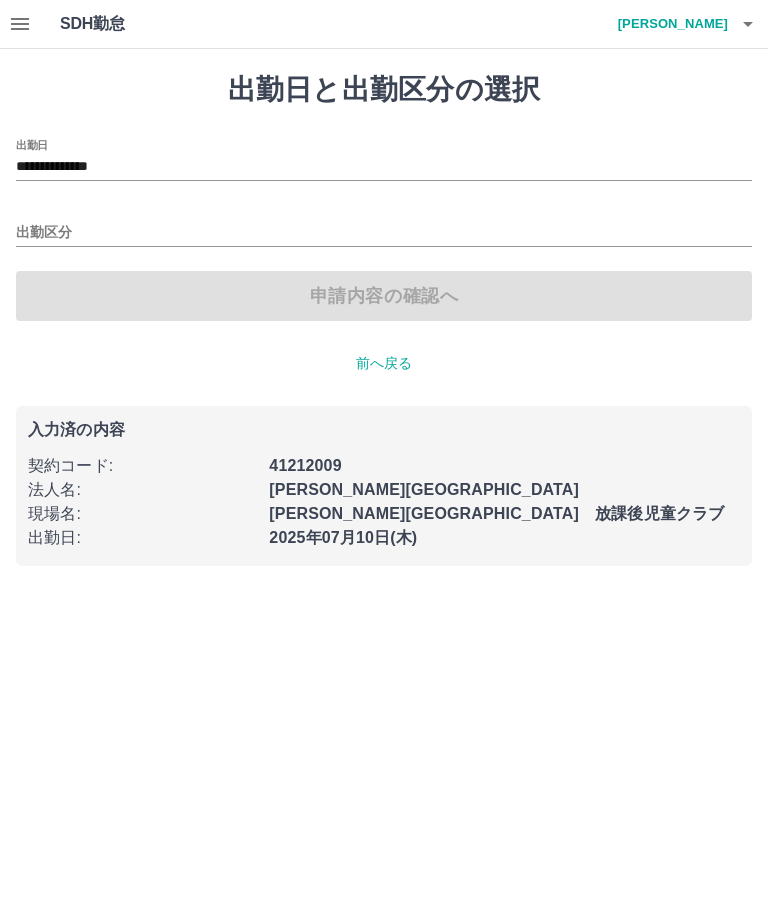 click on "**********" at bounding box center (384, 167) 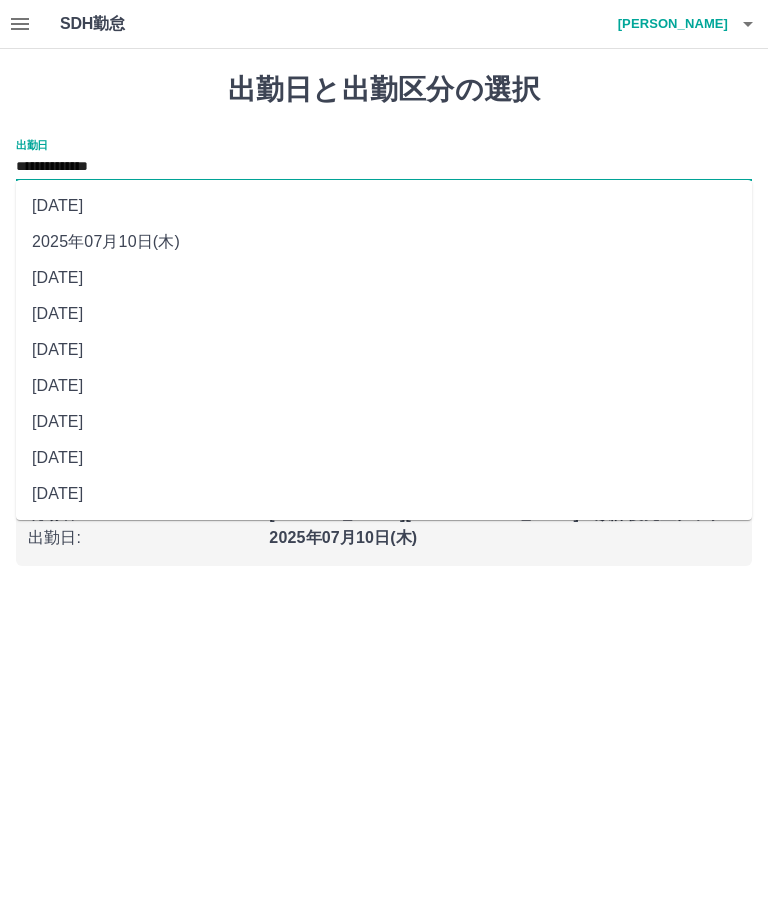 click on "2025年07月11日(金)" at bounding box center [384, 206] 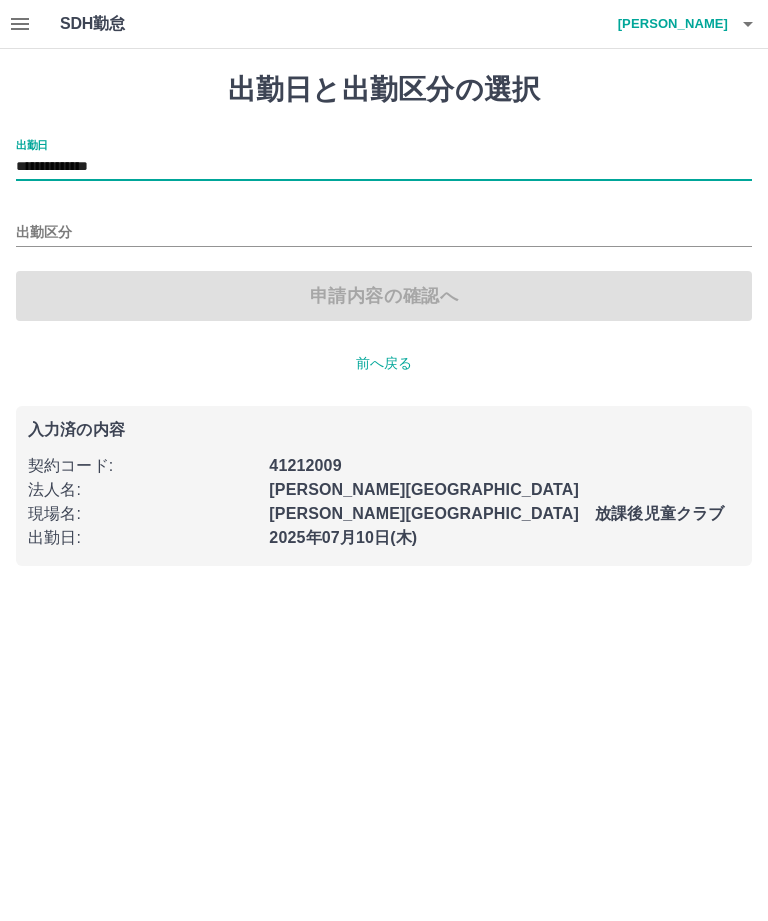 click on "出勤区分" at bounding box center [384, 233] 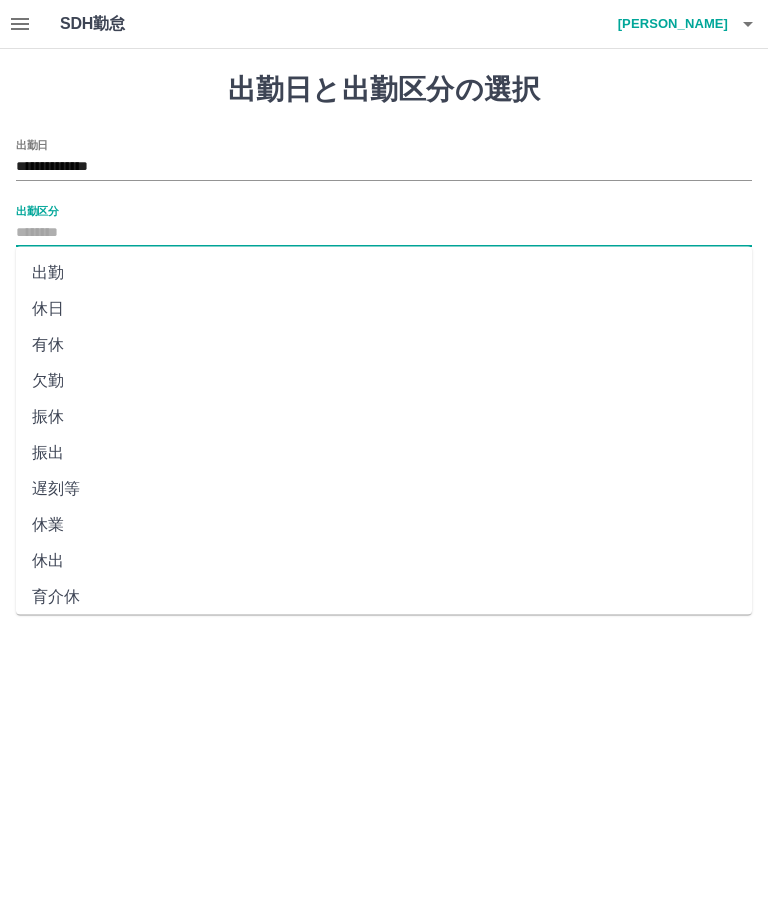click on "休日" at bounding box center (384, 309) 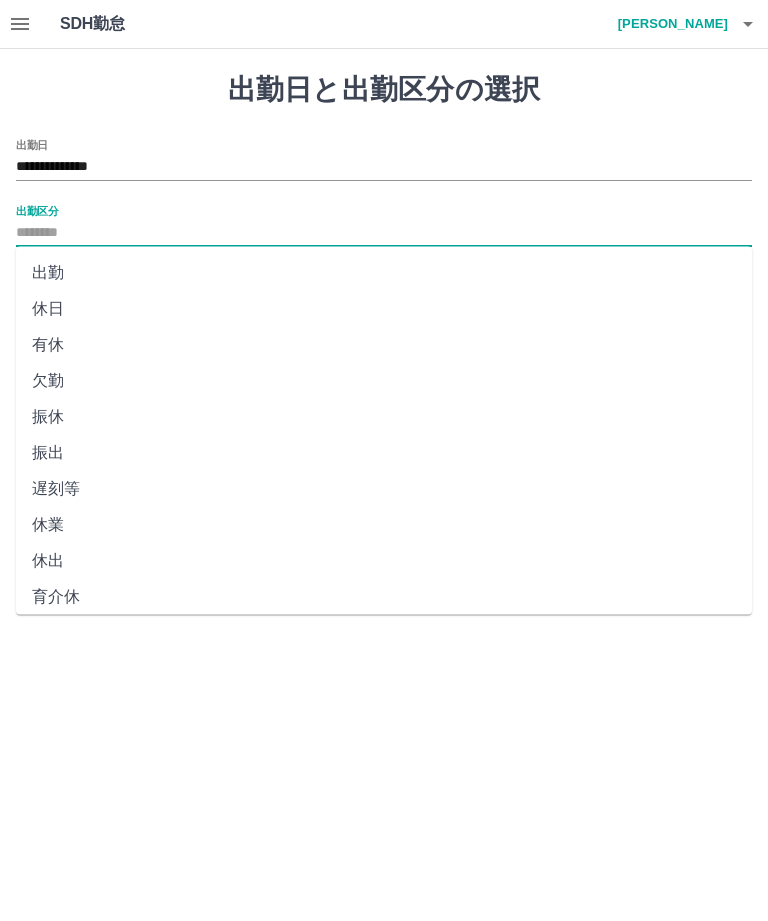 type on "**" 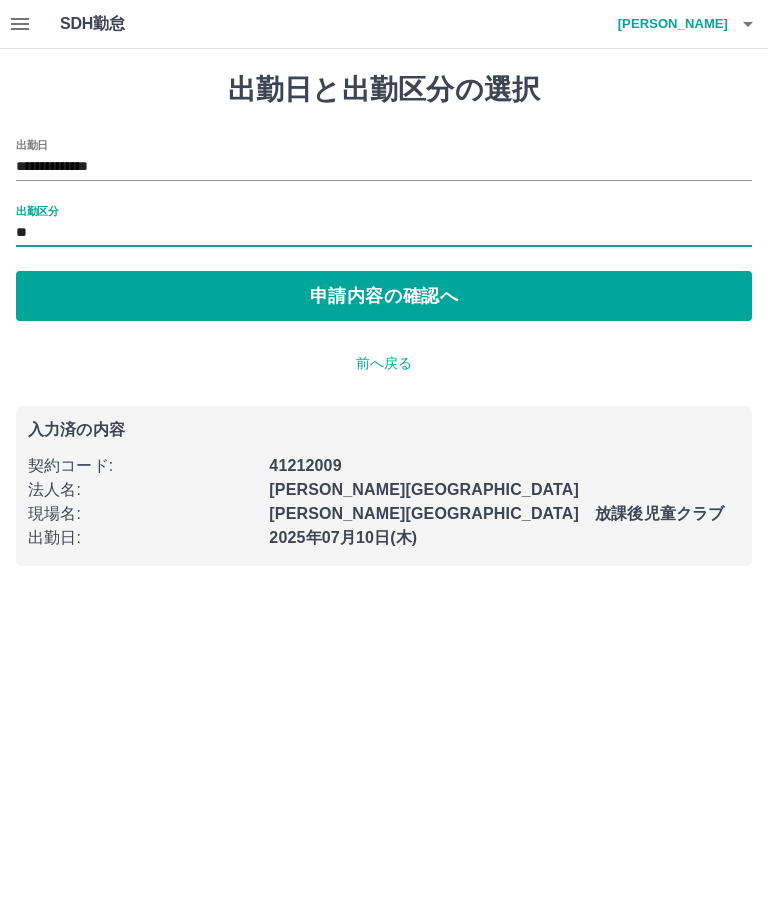 click on "申請内容の確認へ" at bounding box center (384, 296) 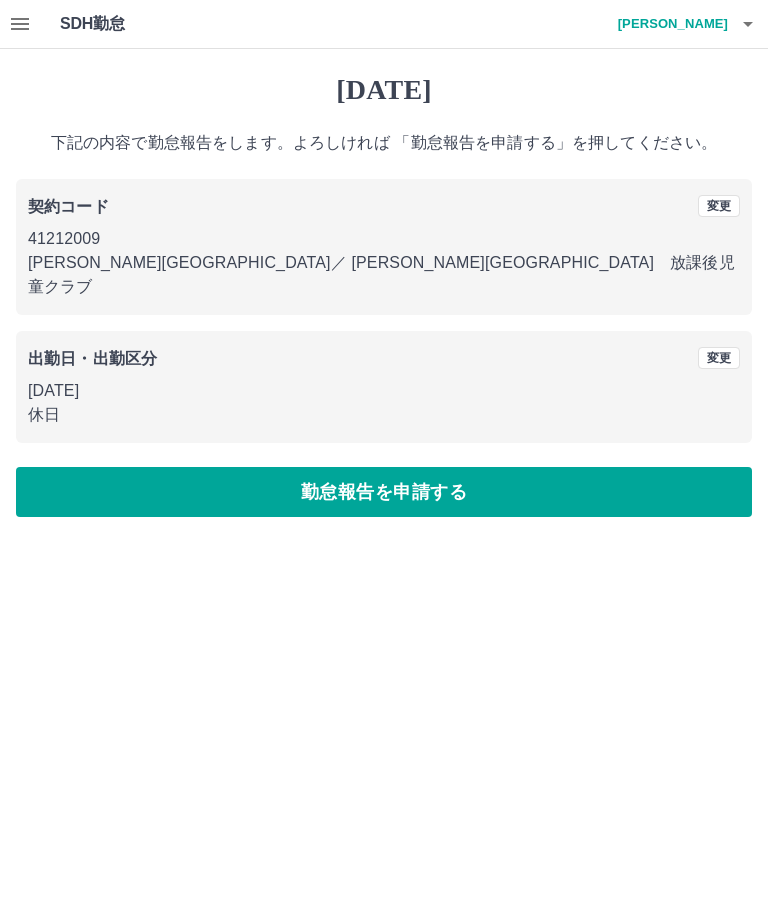 click on "勤怠報告を申請する" at bounding box center [384, 492] 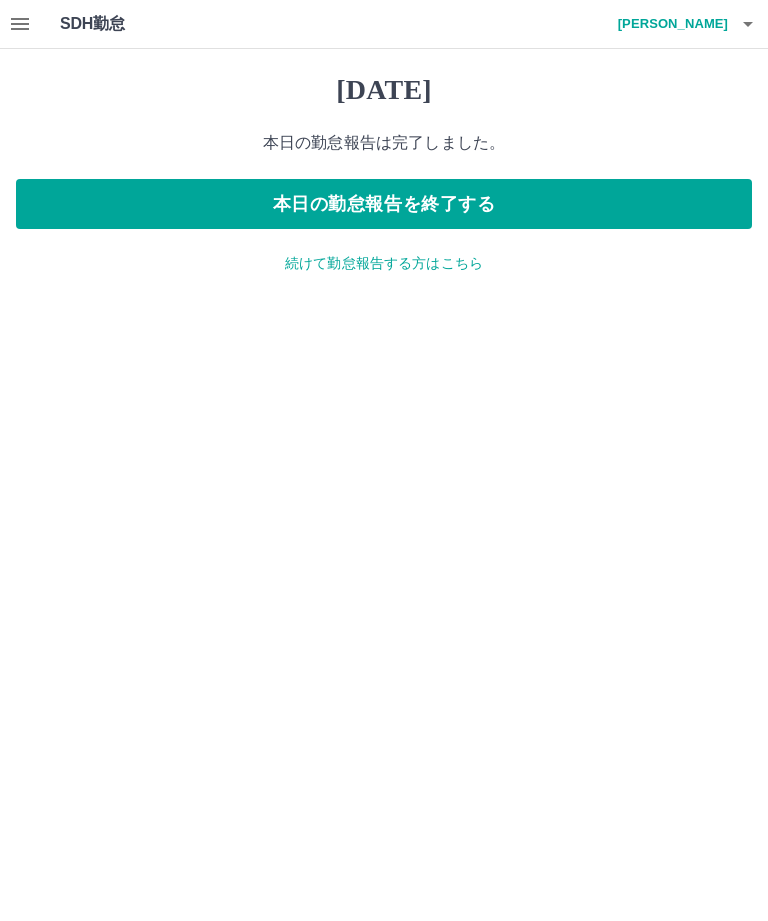 click on "続けて勤怠報告する方はこちら" at bounding box center (384, 263) 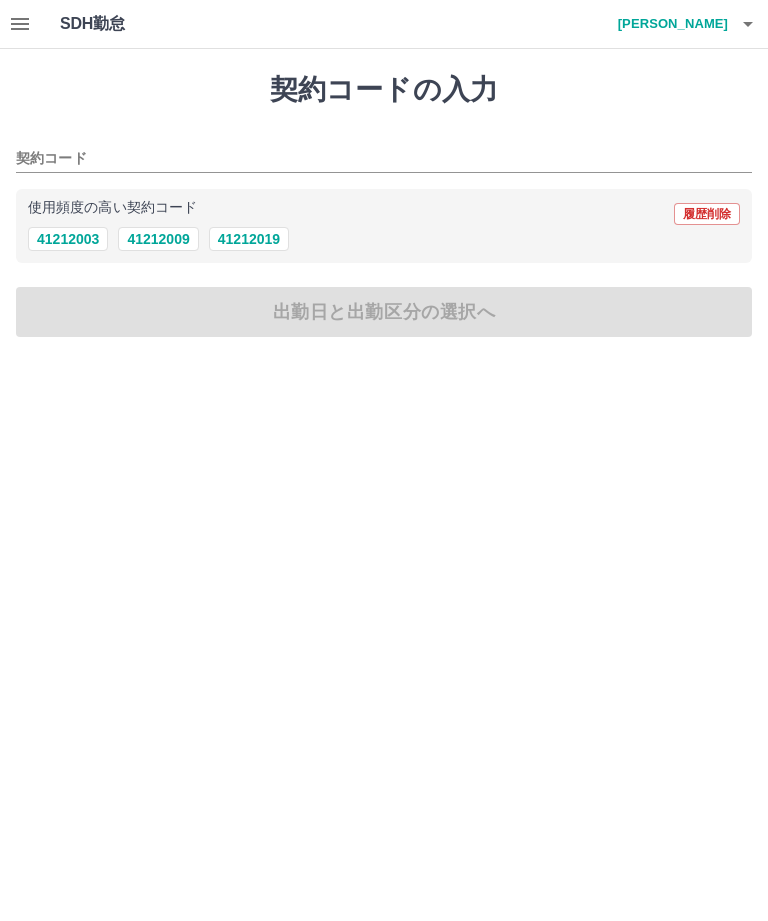 click on "41212009" at bounding box center [158, 239] 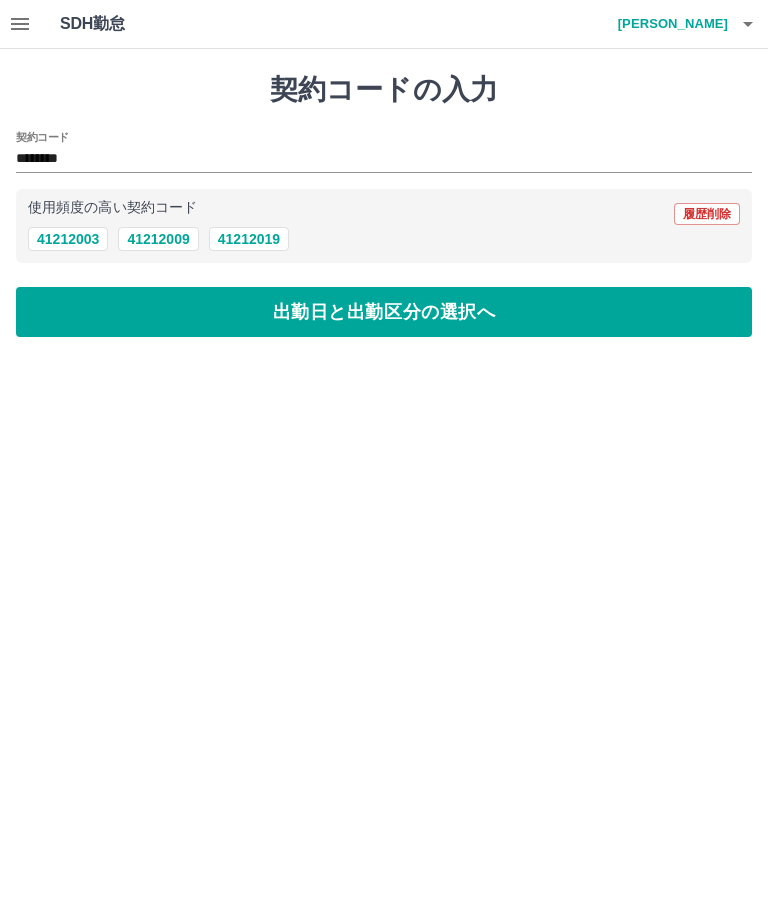 type on "********" 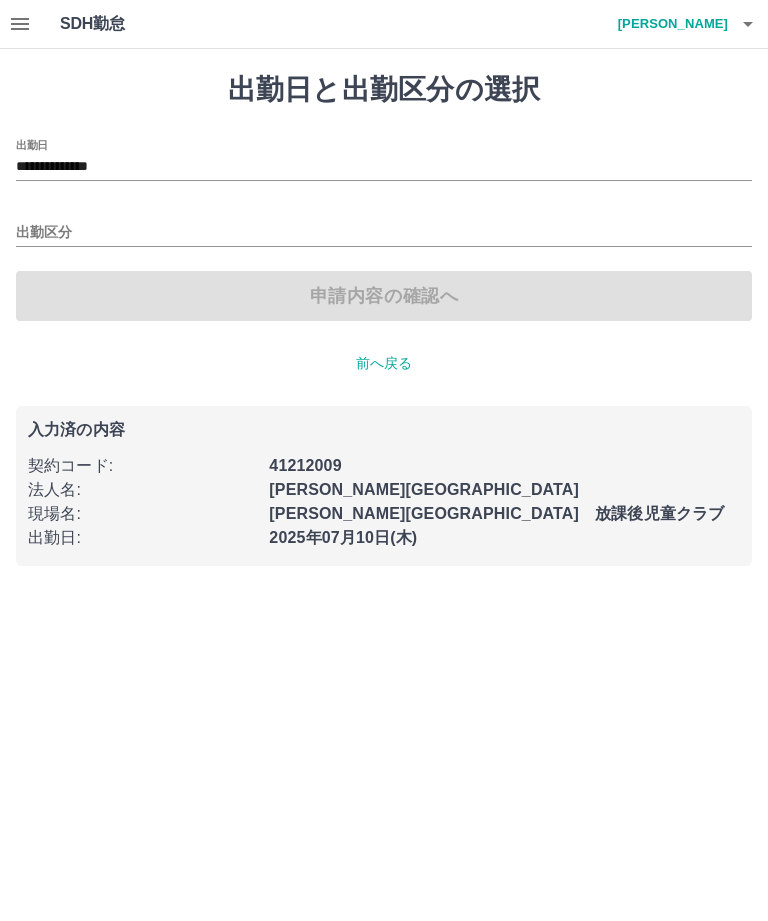 click on "**********" at bounding box center [384, 167] 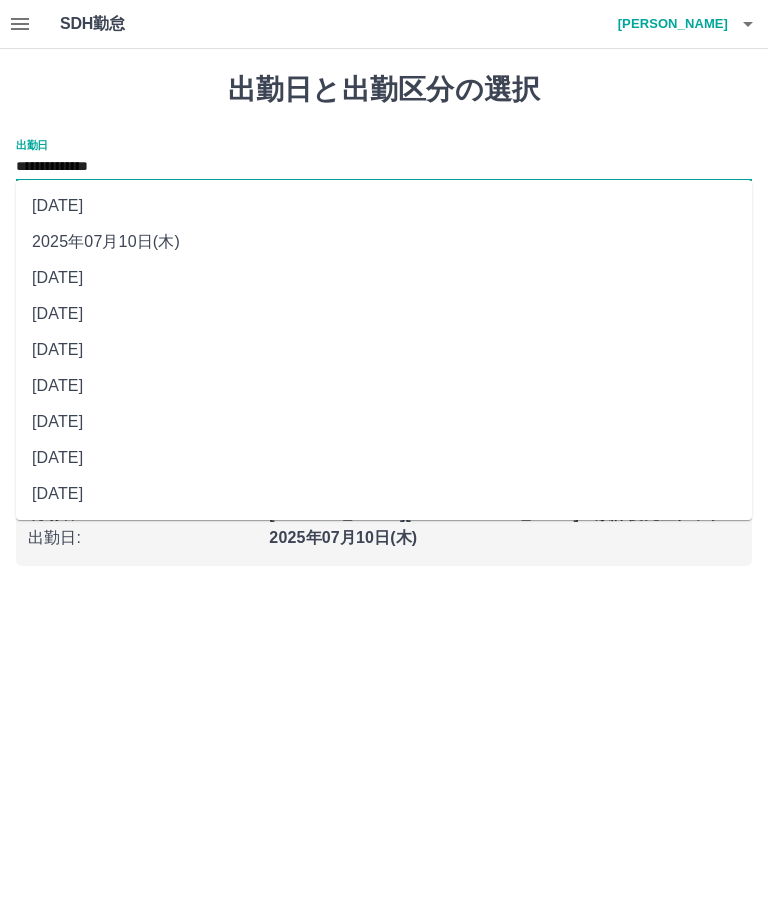 click on "2025年07月09日(水)" at bounding box center [384, 278] 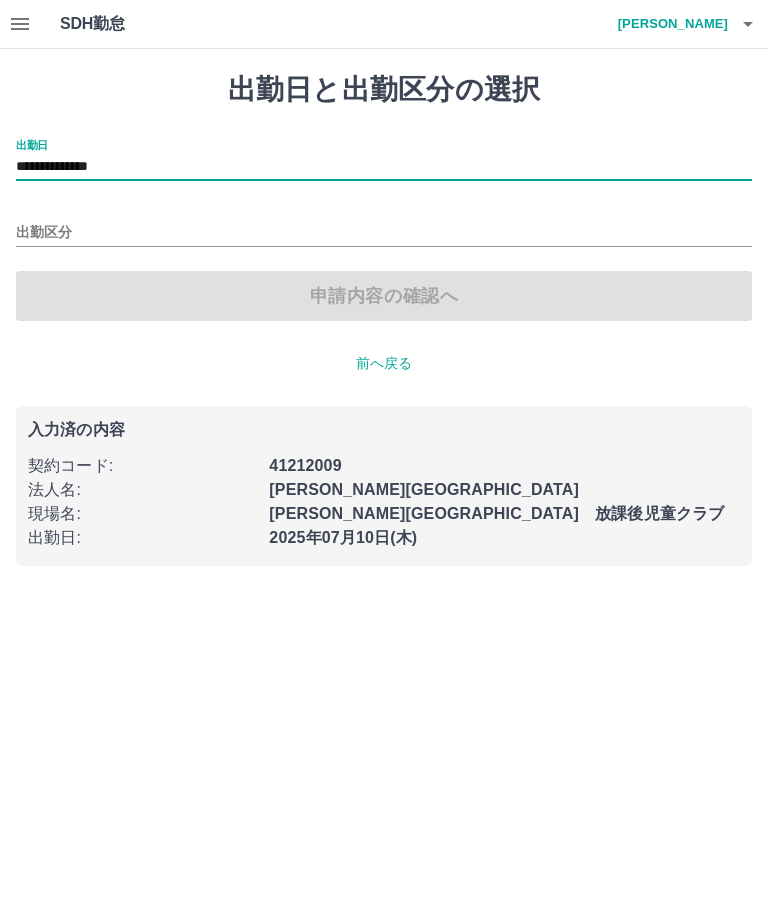 click on "出勤区分" at bounding box center (384, 233) 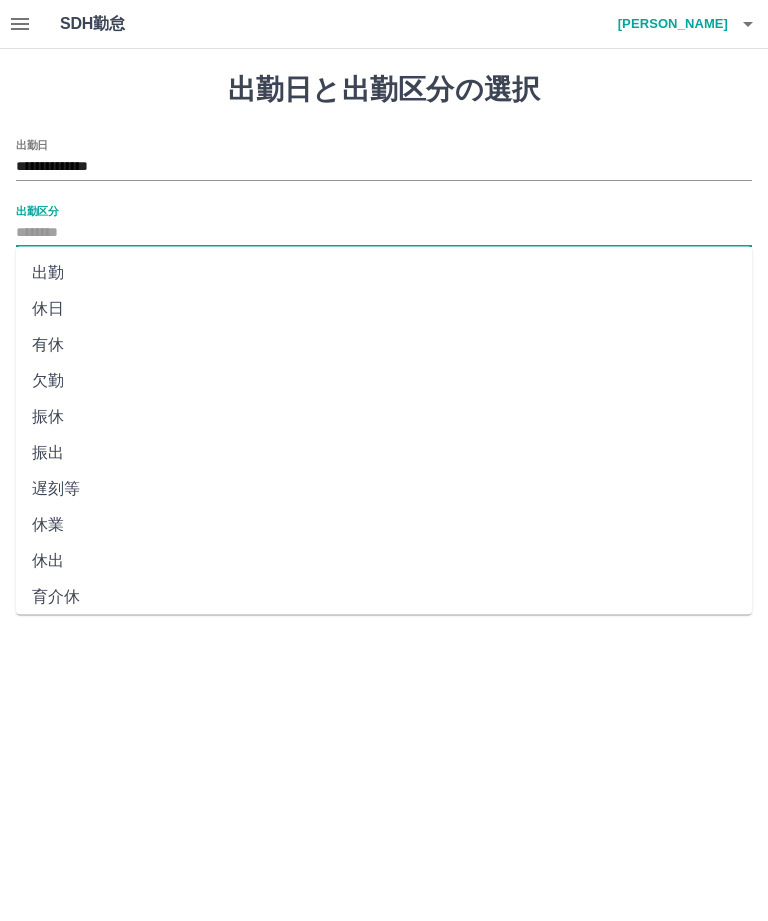 click on "休日" at bounding box center (384, 309) 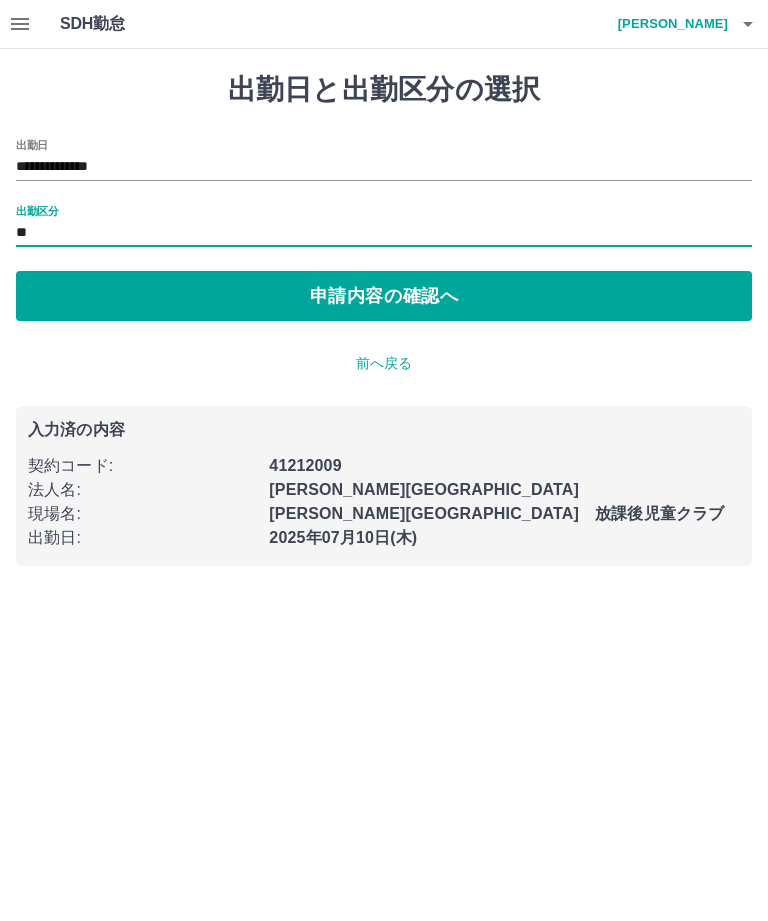 click on "申請内容の確認へ" at bounding box center [384, 296] 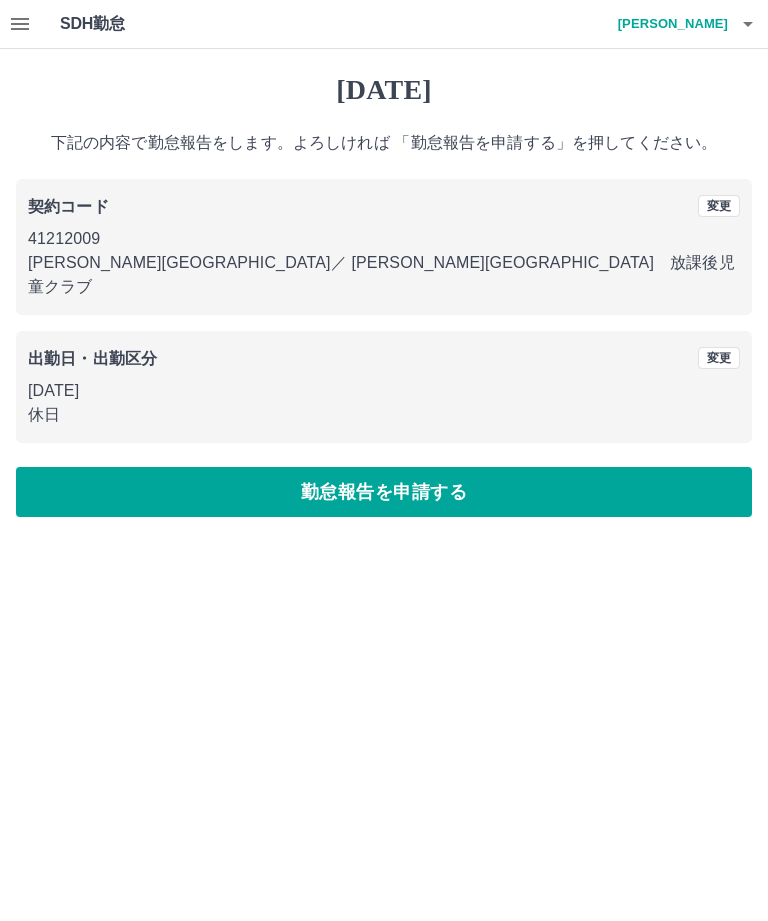 click on "勤怠報告を申請する" at bounding box center (384, 492) 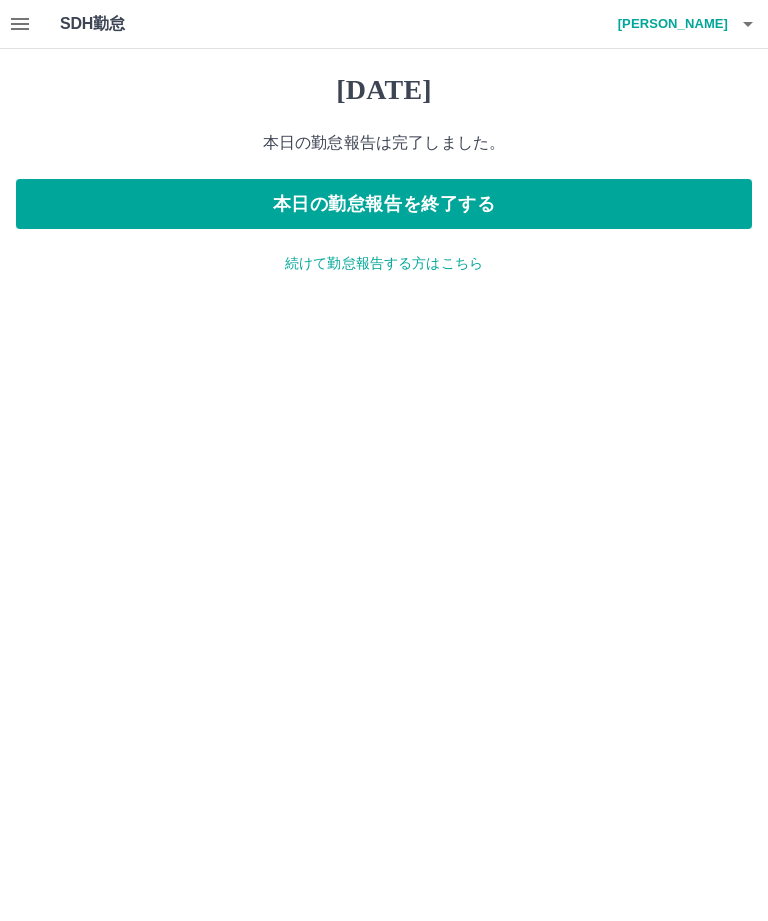 click on "本日の勤怠報告を終了する" at bounding box center [384, 204] 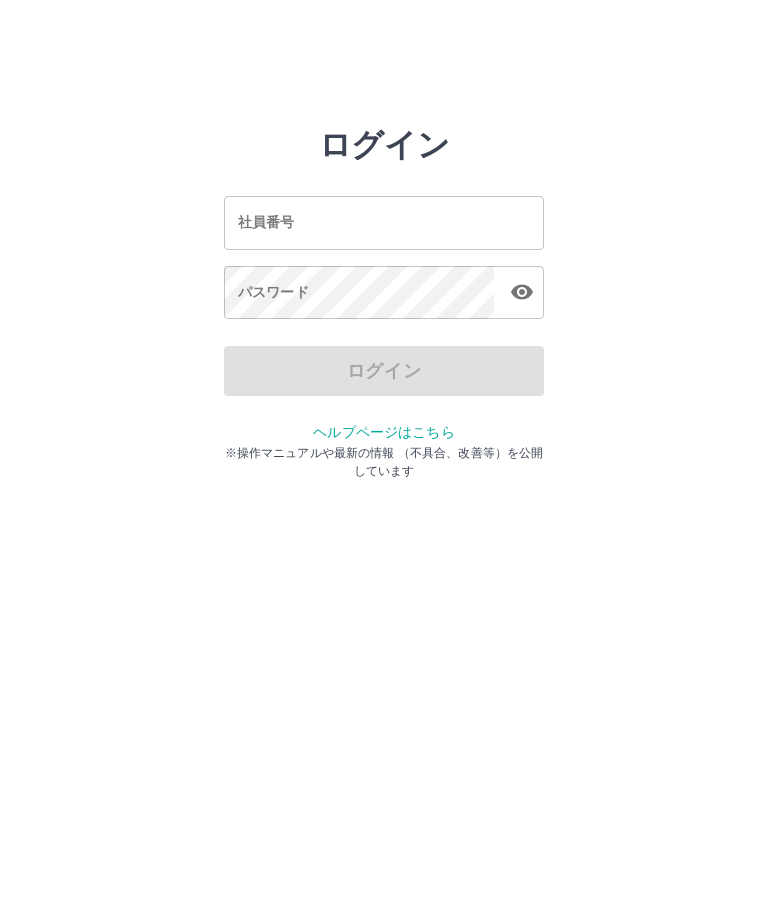 scroll, scrollTop: 0, scrollLeft: 0, axis: both 